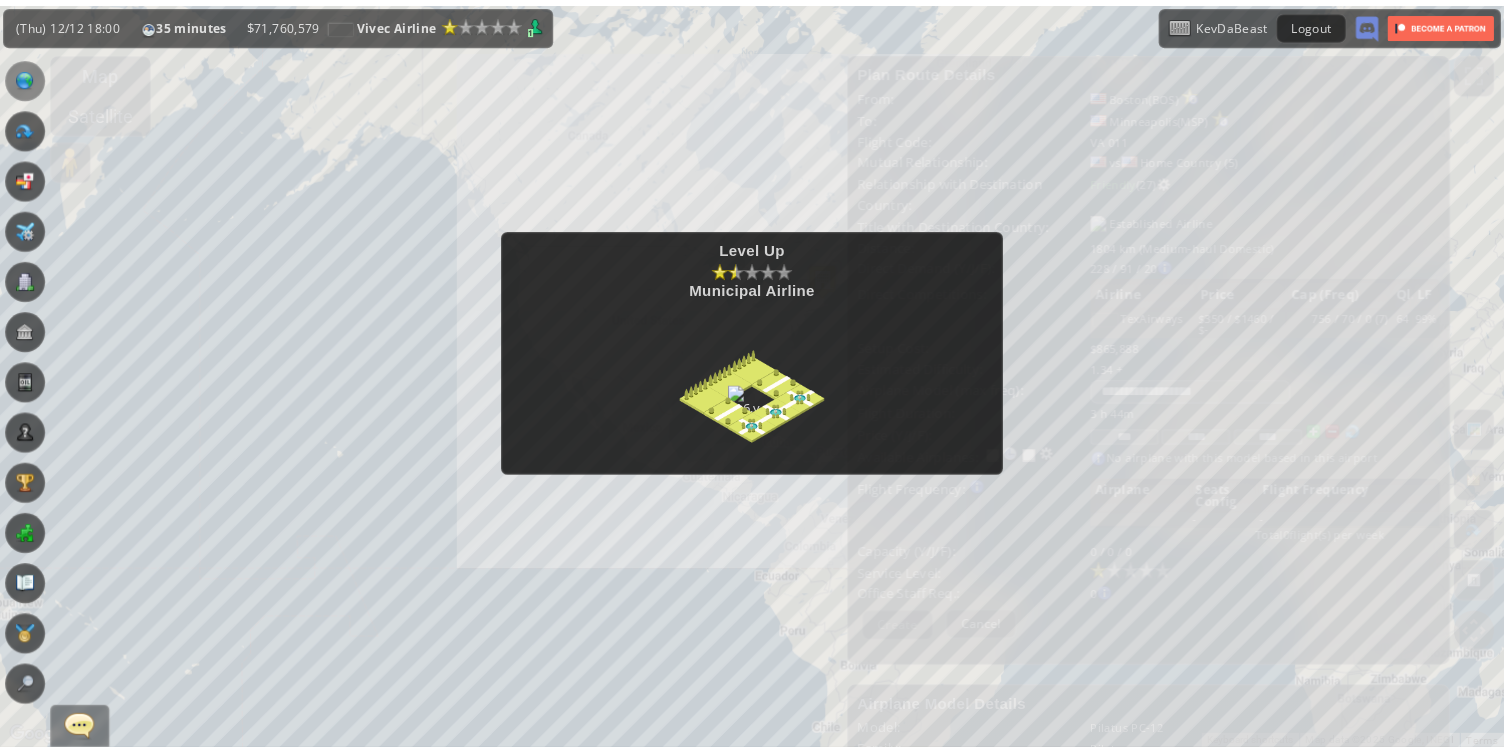 scroll, scrollTop: 0, scrollLeft: 0, axis: both 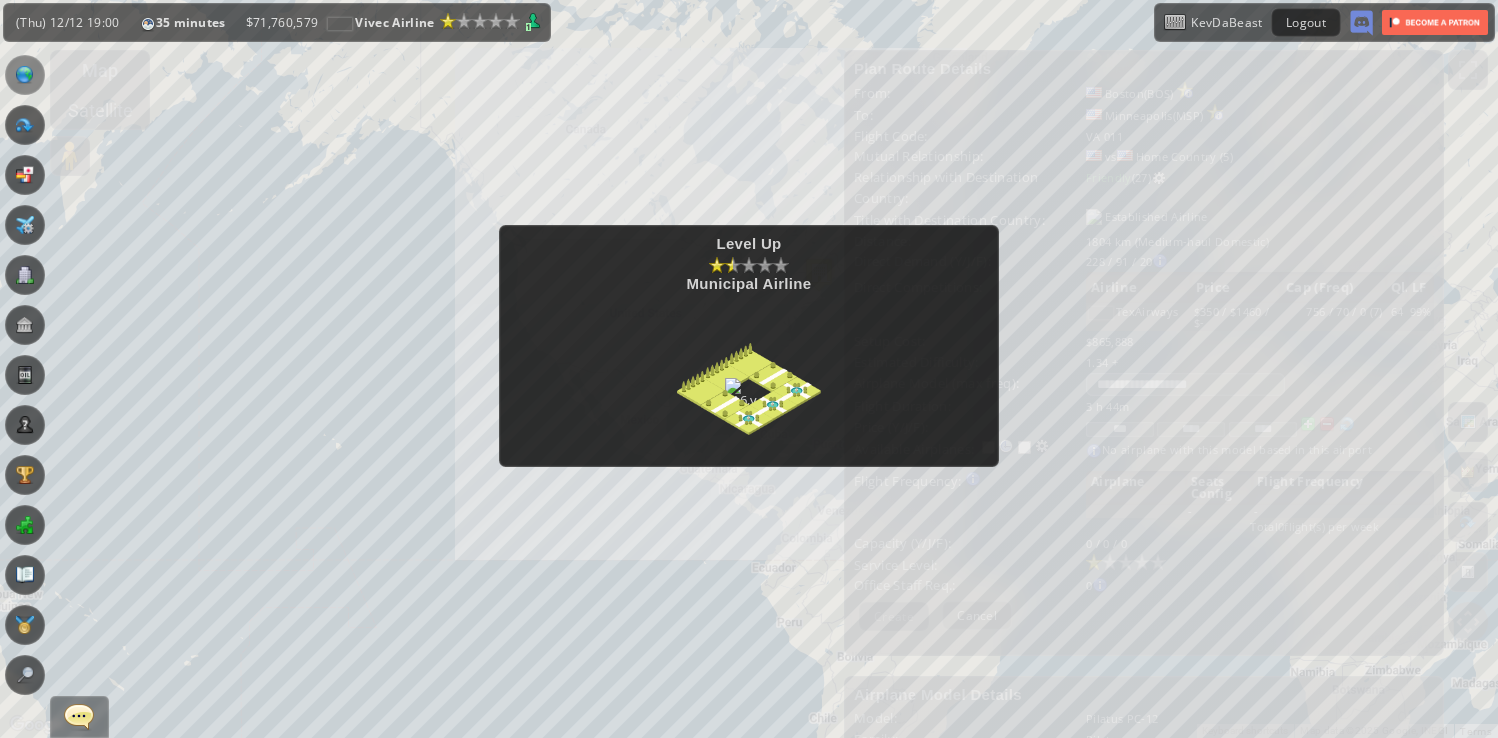 click at bounding box center (749, 372) 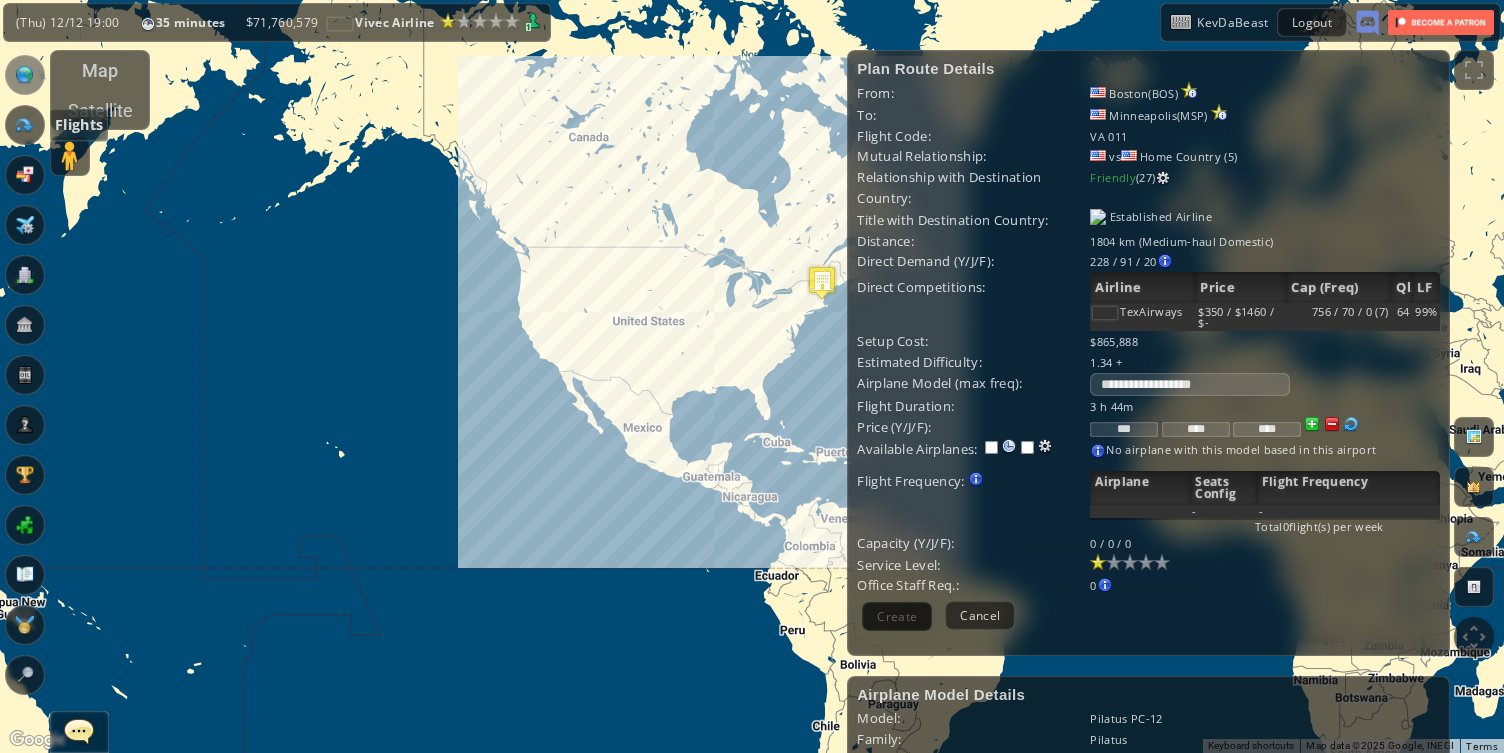 click at bounding box center [25, 125] 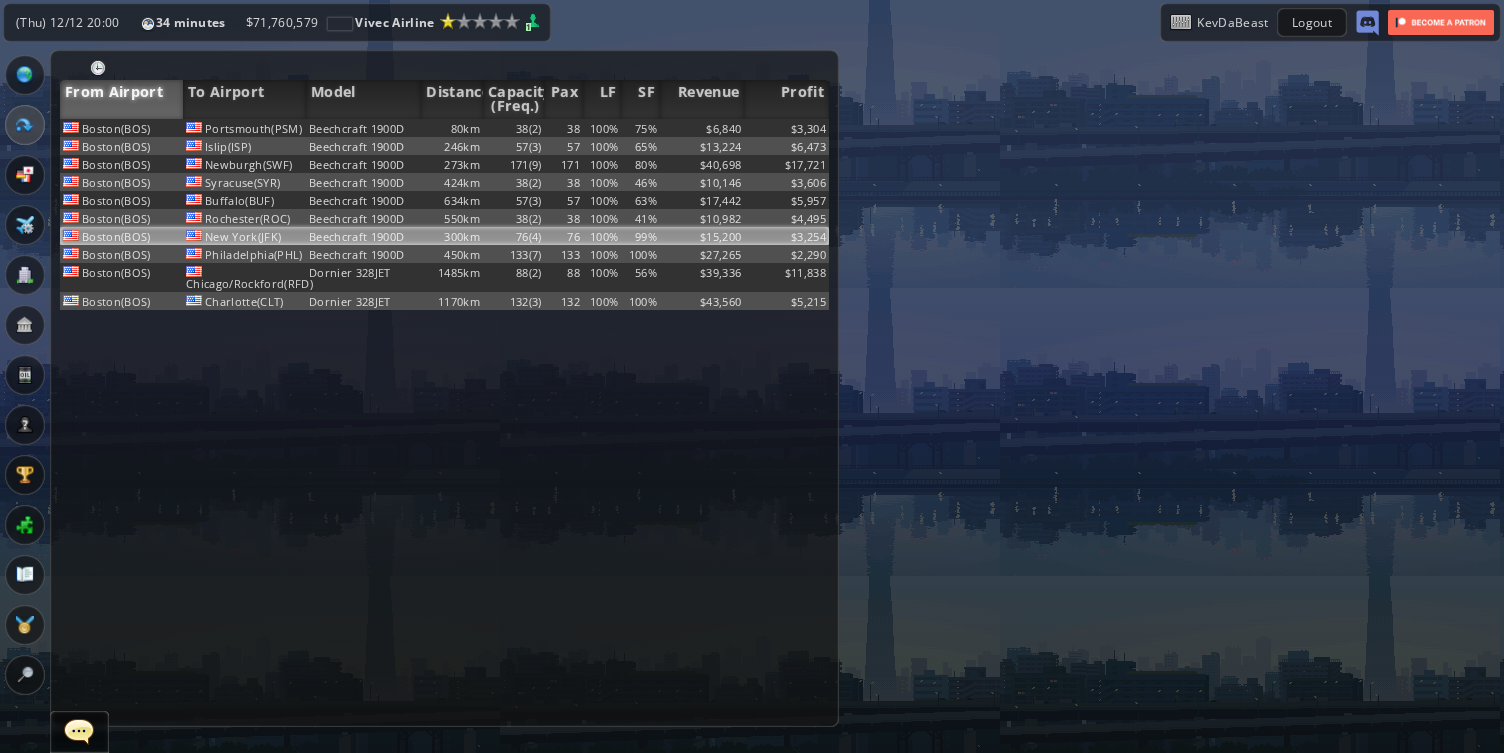 click on "Beechcraft 1900D" at bounding box center [363, 128] 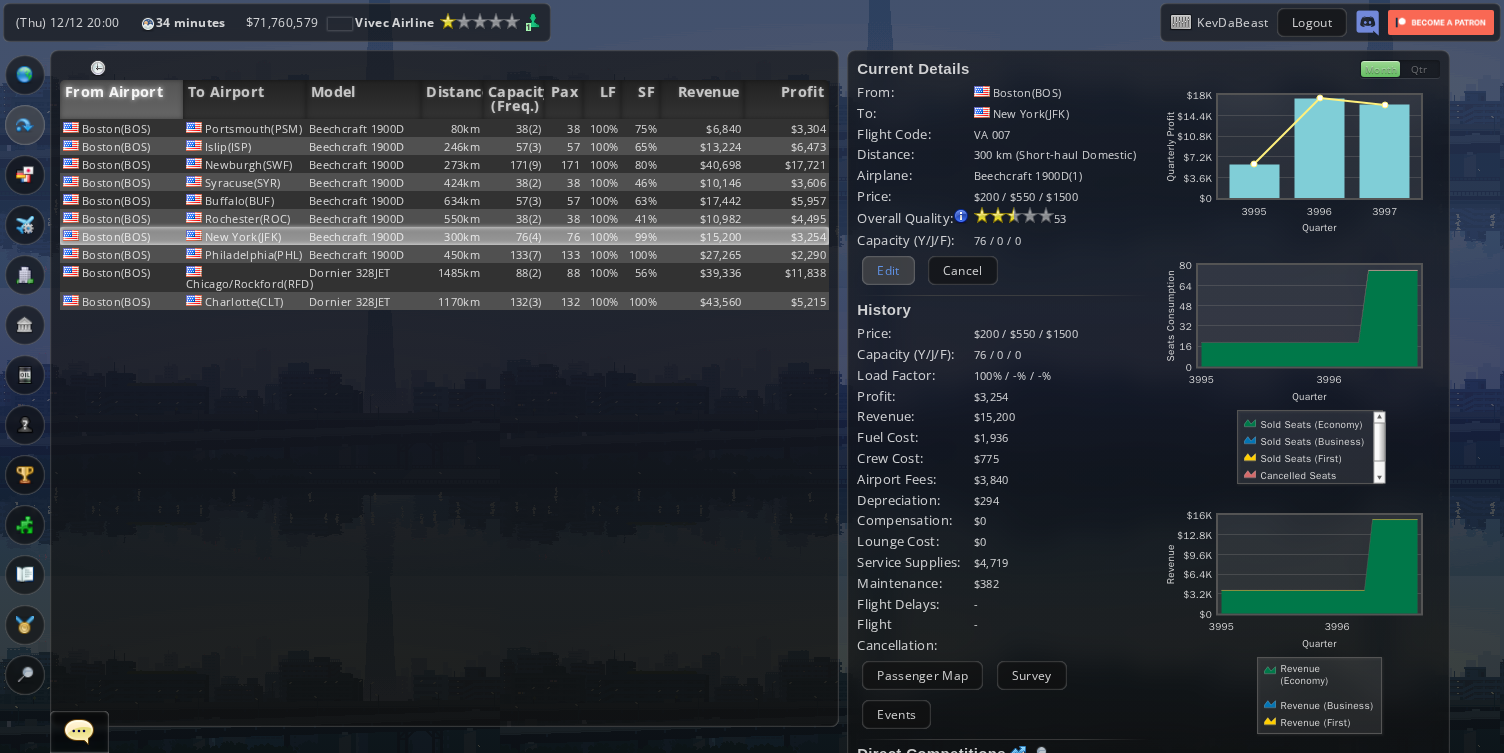 click on "Edit" at bounding box center [888, 270] 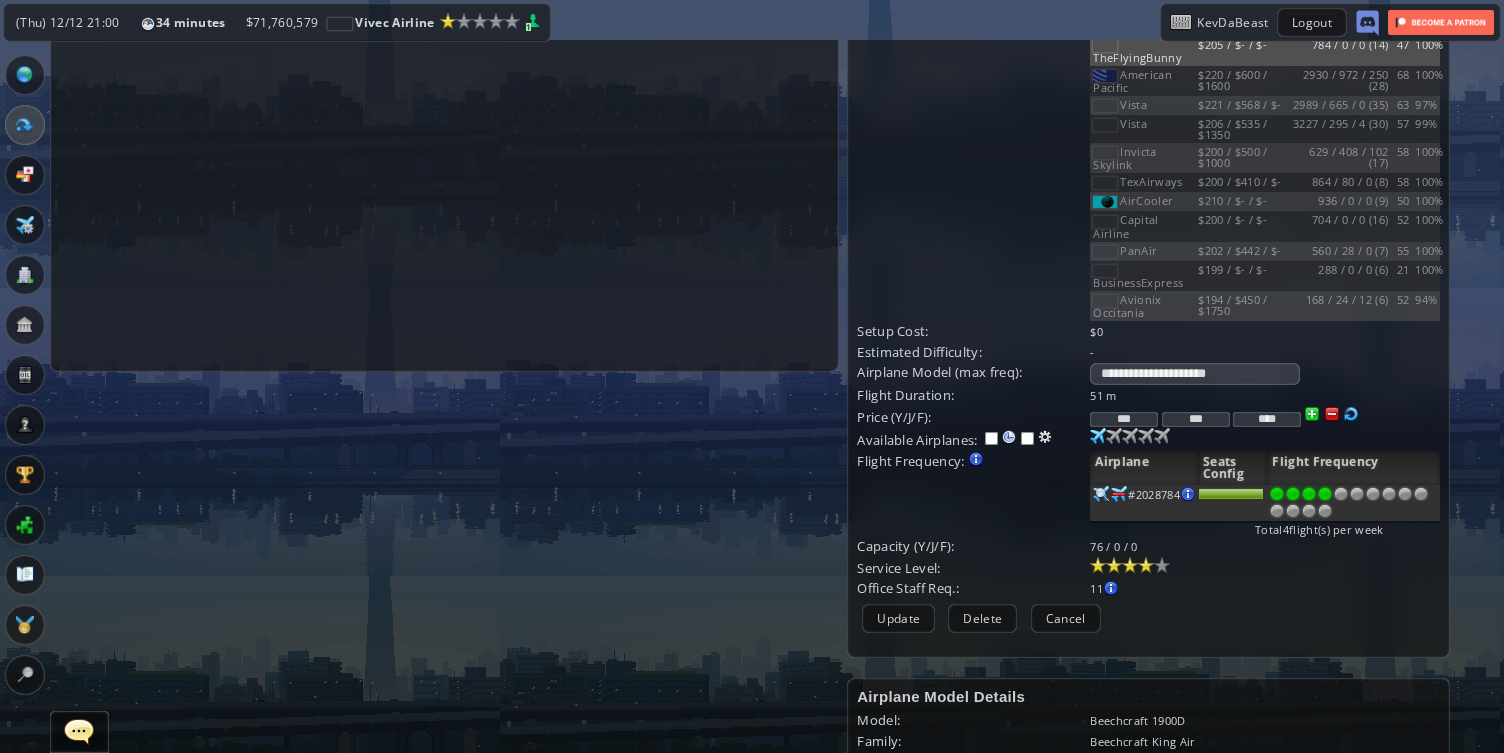 scroll, scrollTop: 357, scrollLeft: 0, axis: vertical 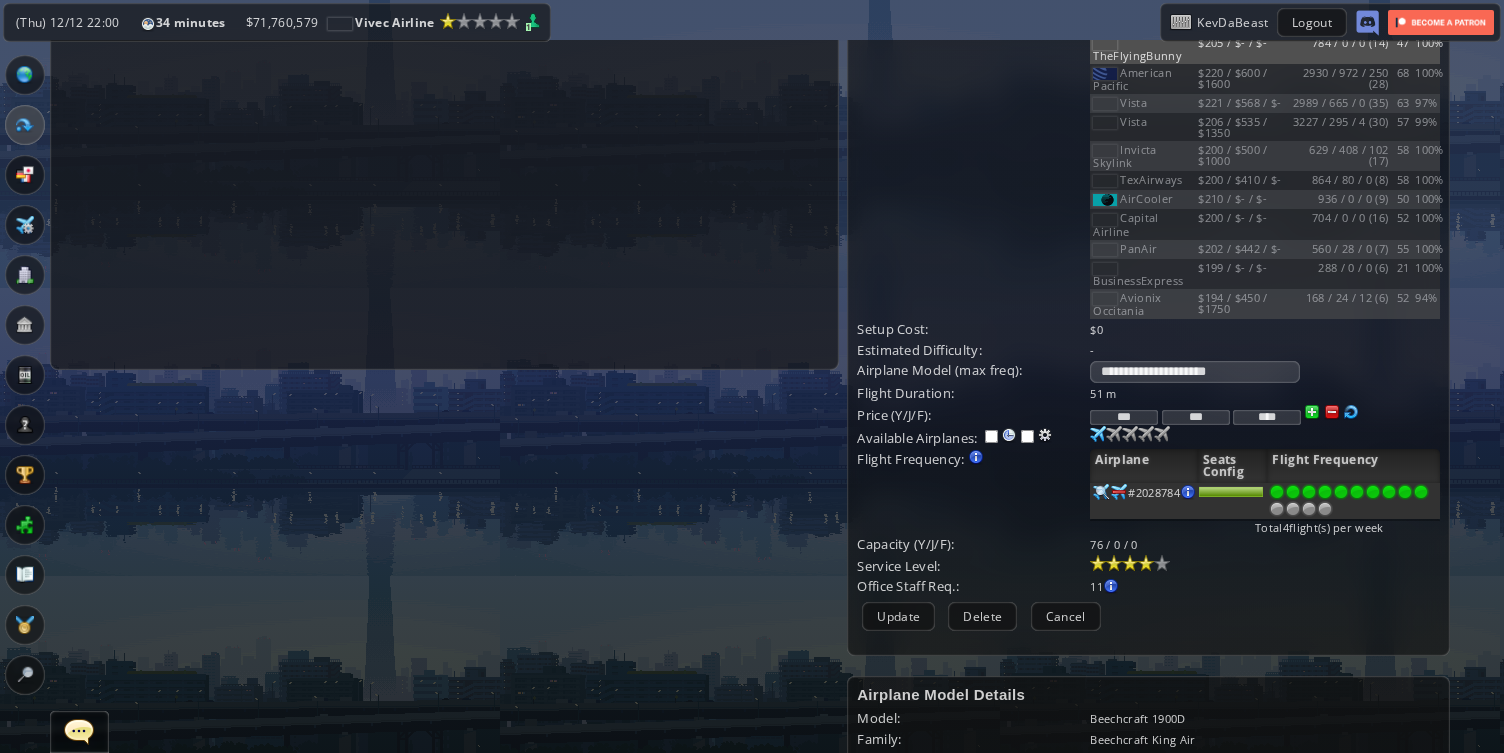 click at bounding box center (1421, 492) 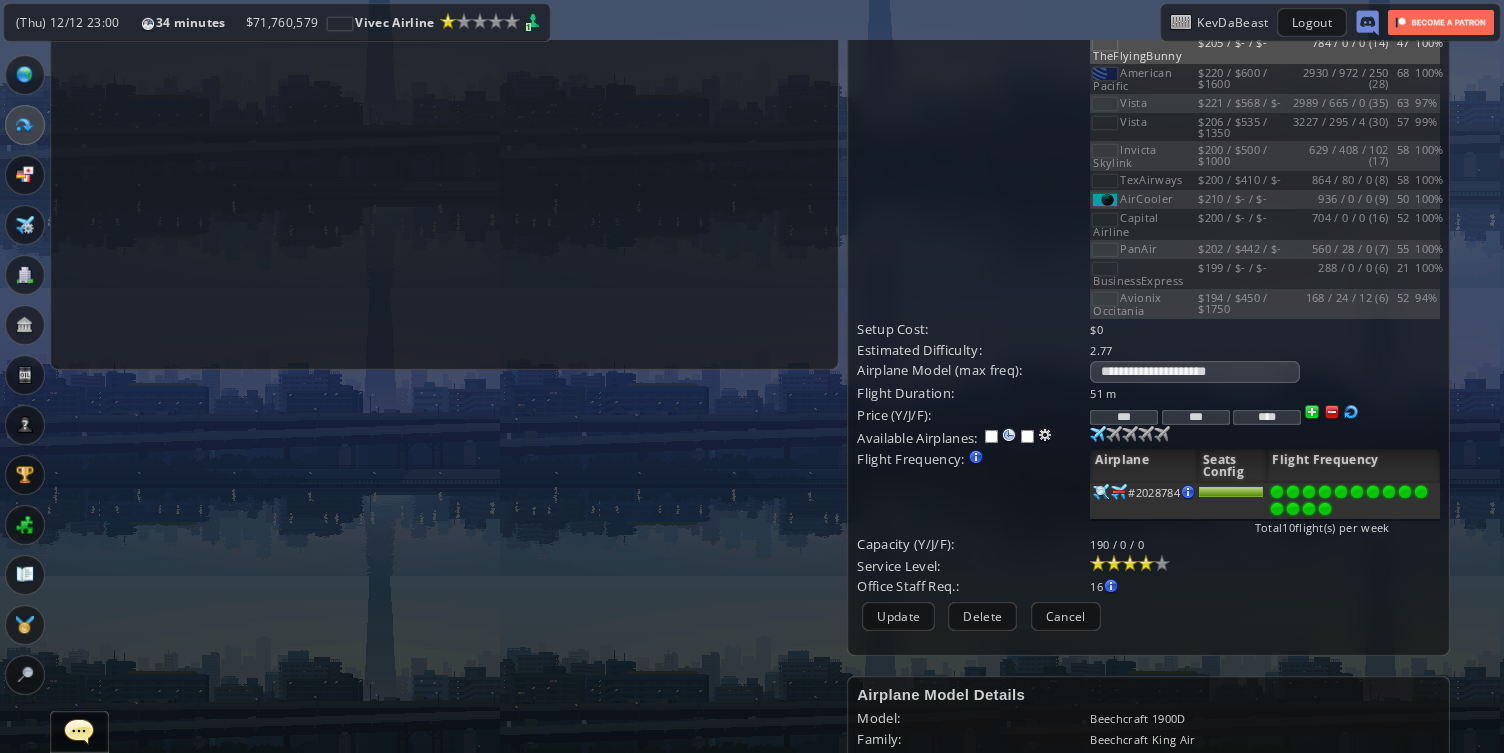 click at bounding box center (1325, 509) 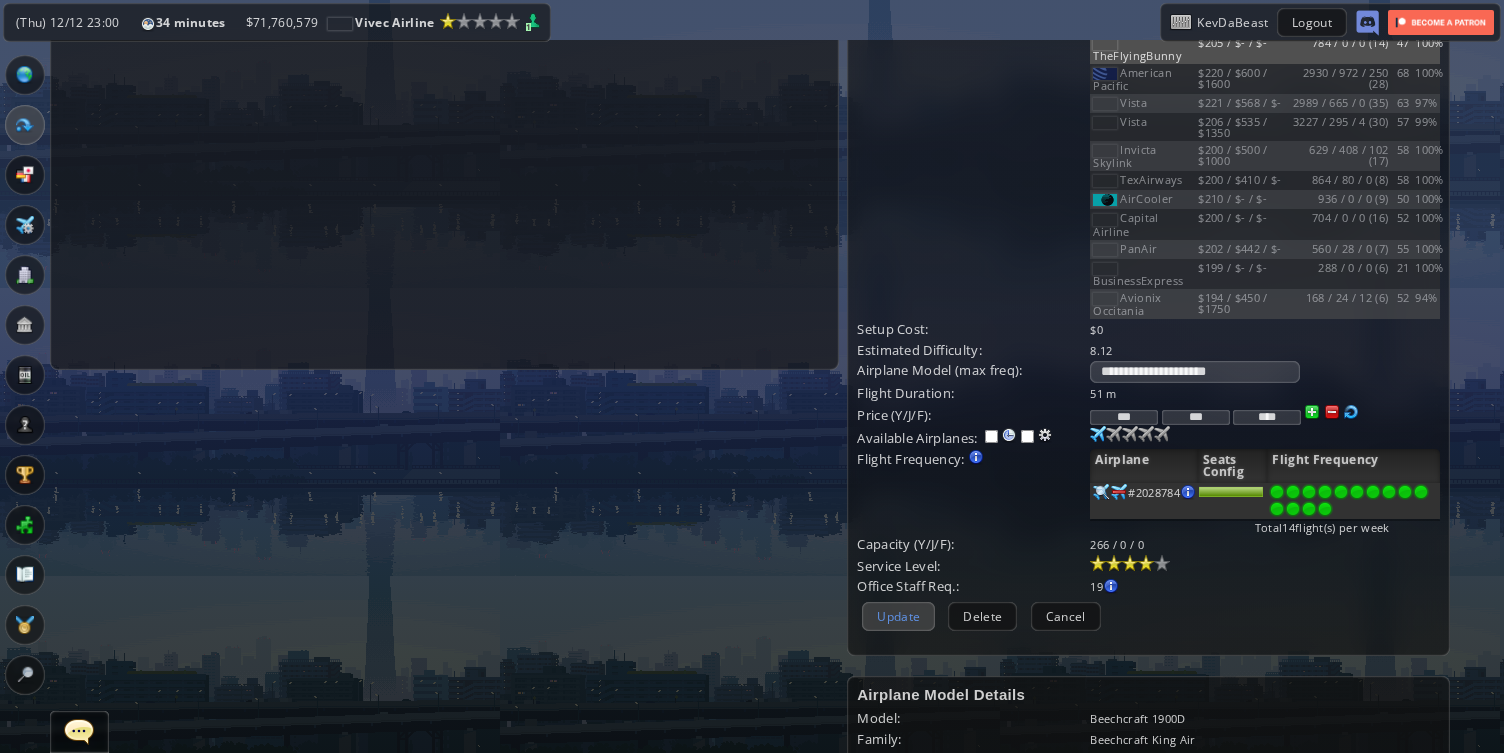 click on "Update" at bounding box center (898, 616) 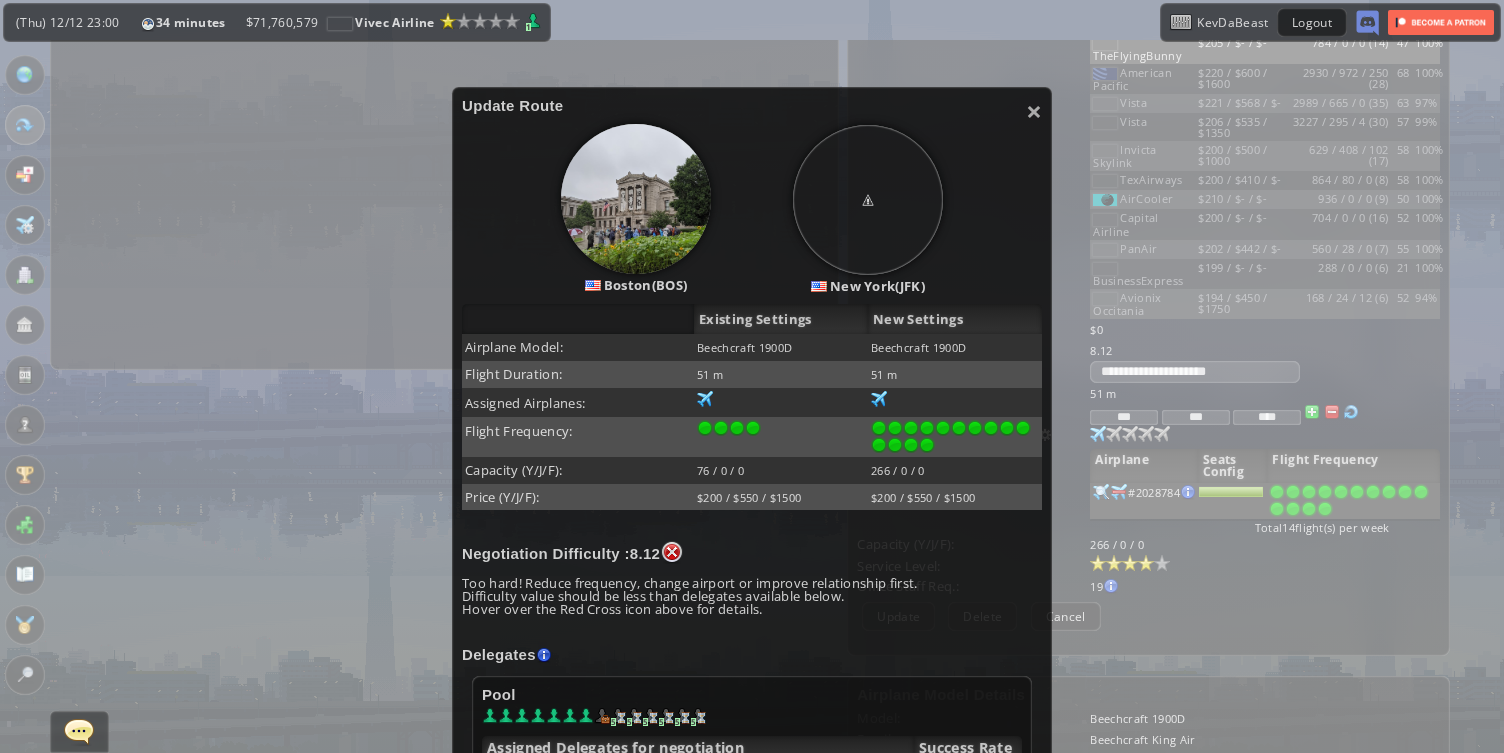 scroll, scrollTop: 462, scrollLeft: 0, axis: vertical 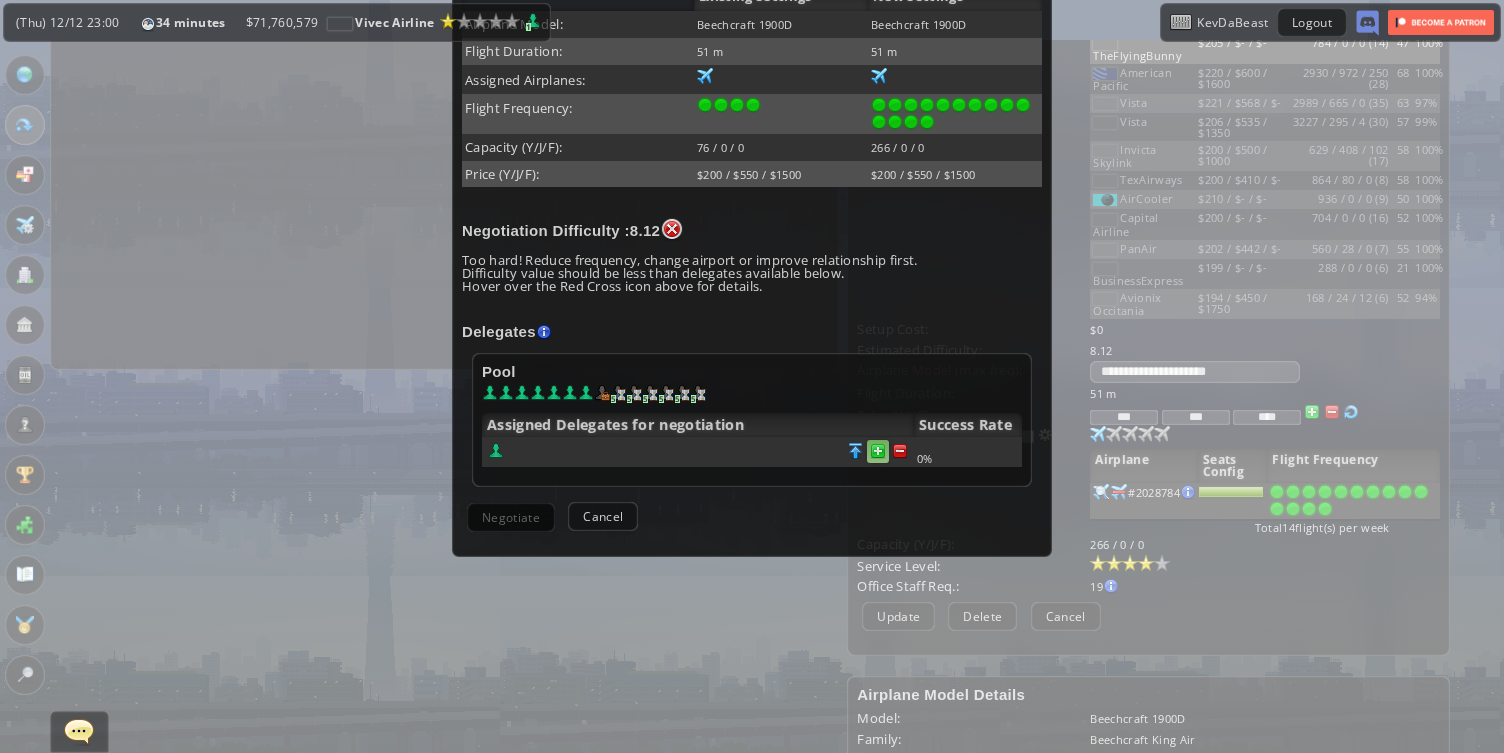 click at bounding box center [900, 451] 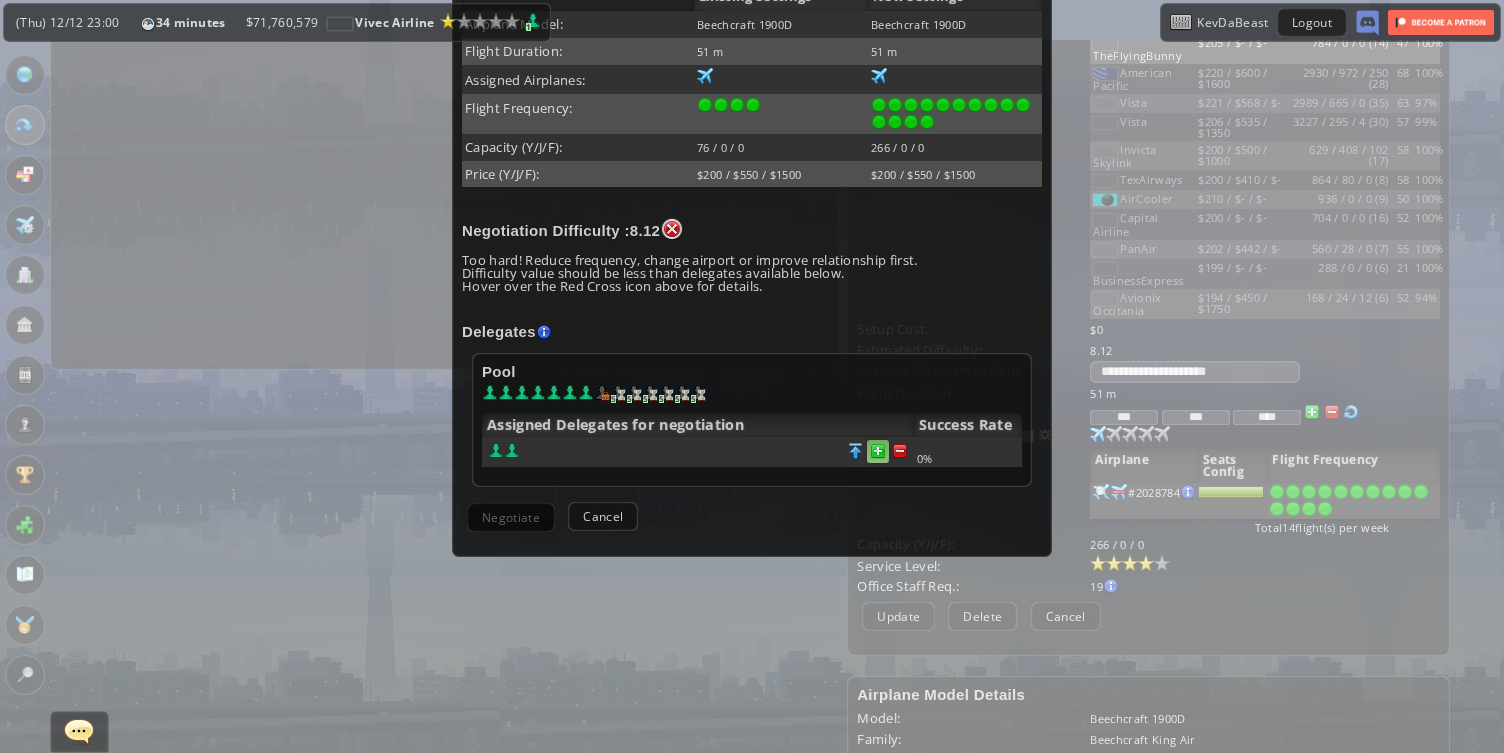 click at bounding box center (900, 451) 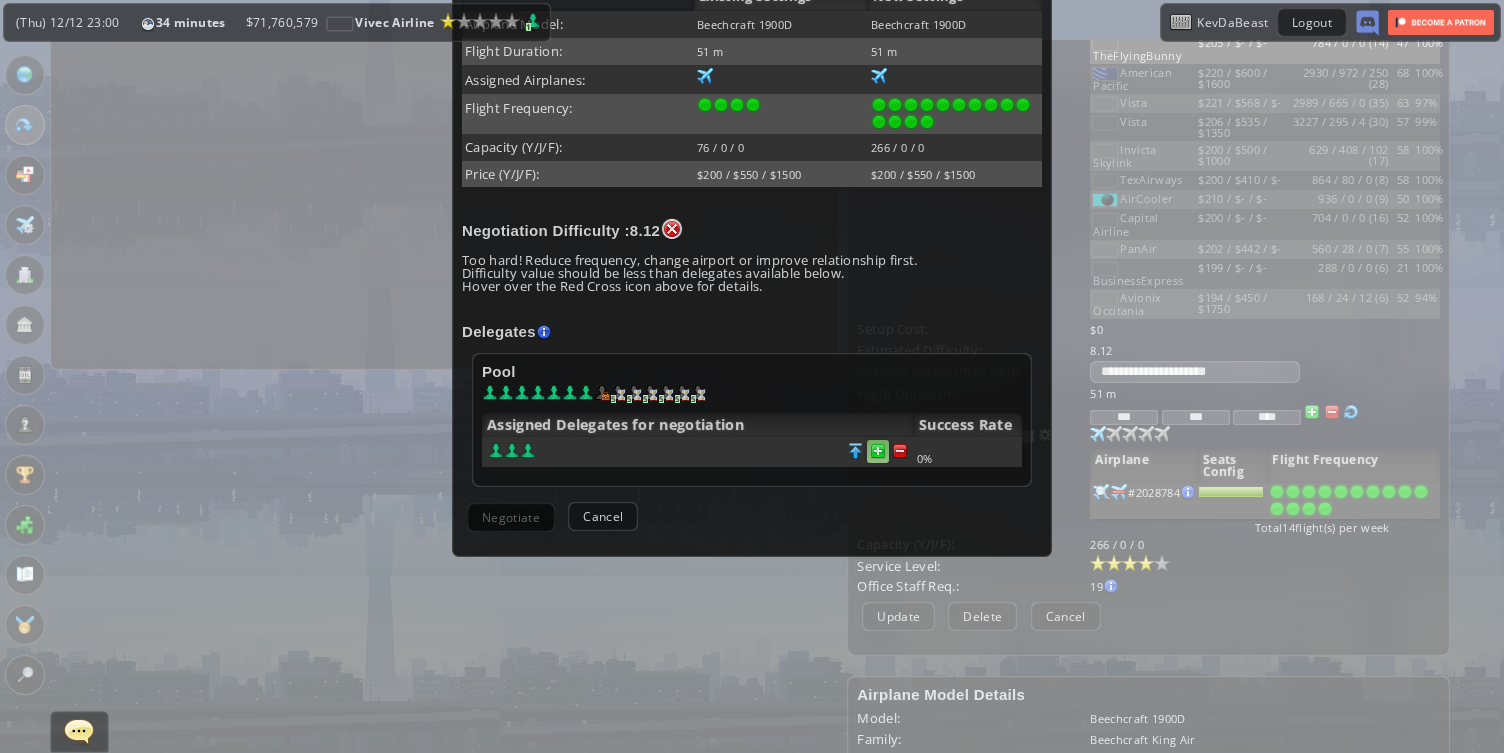 click at bounding box center (900, 451) 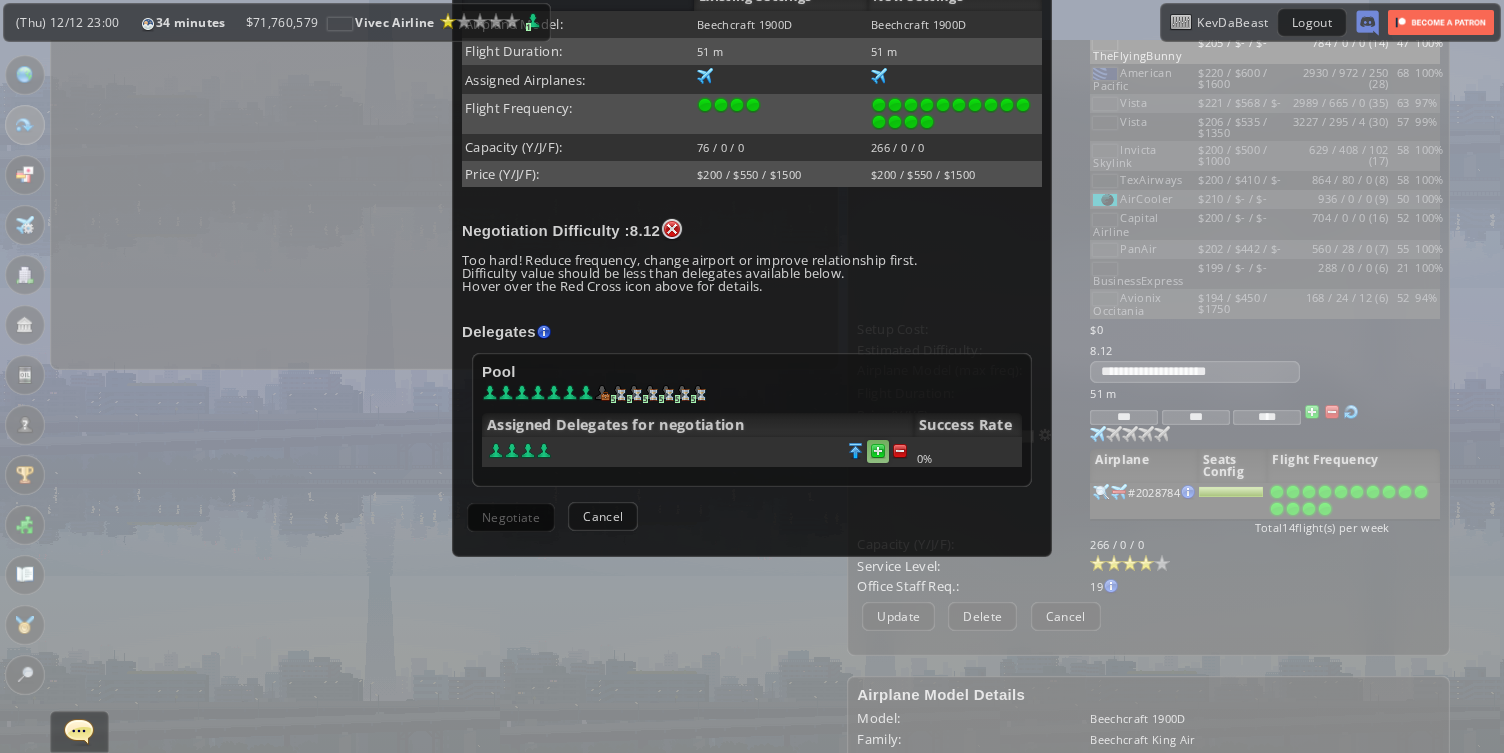 click at bounding box center [900, 451] 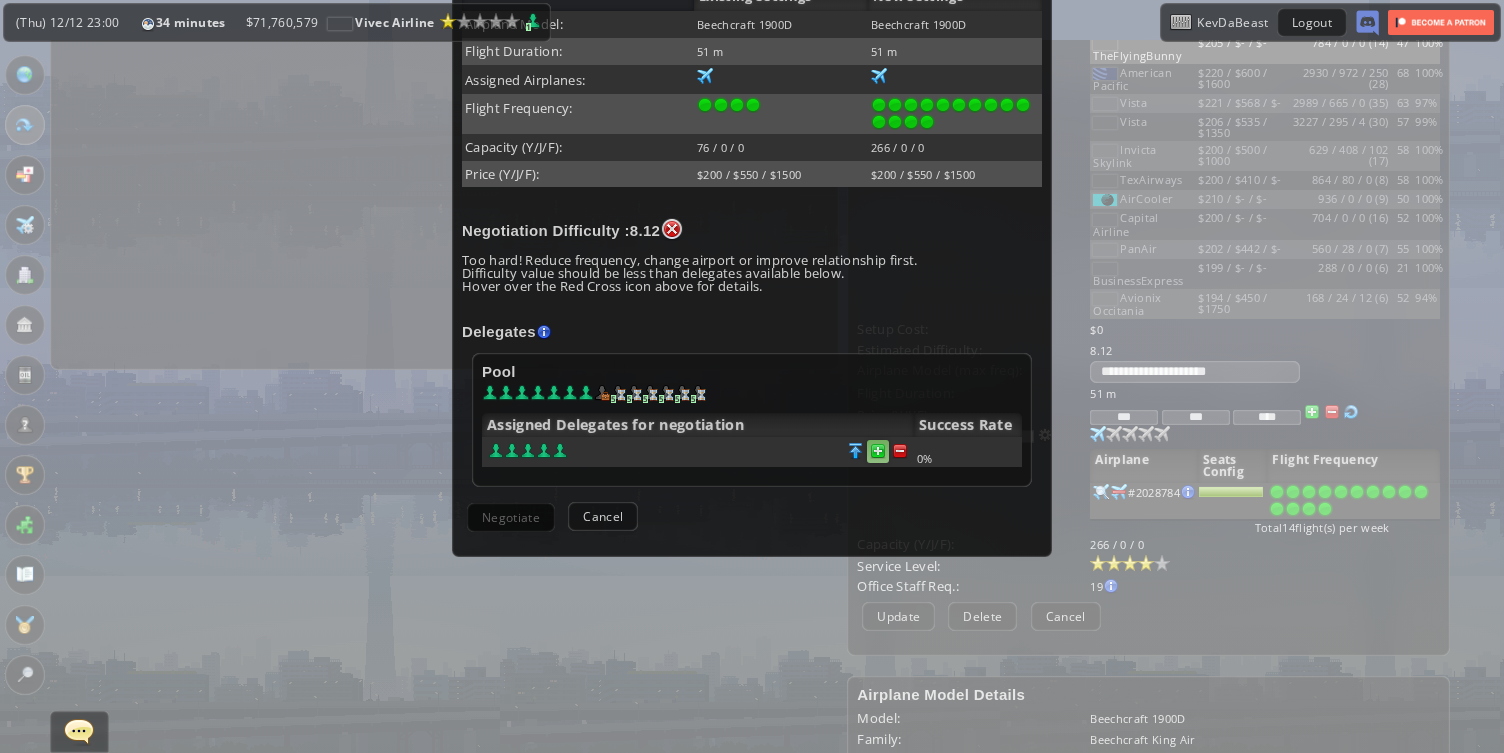 click at bounding box center (900, 451) 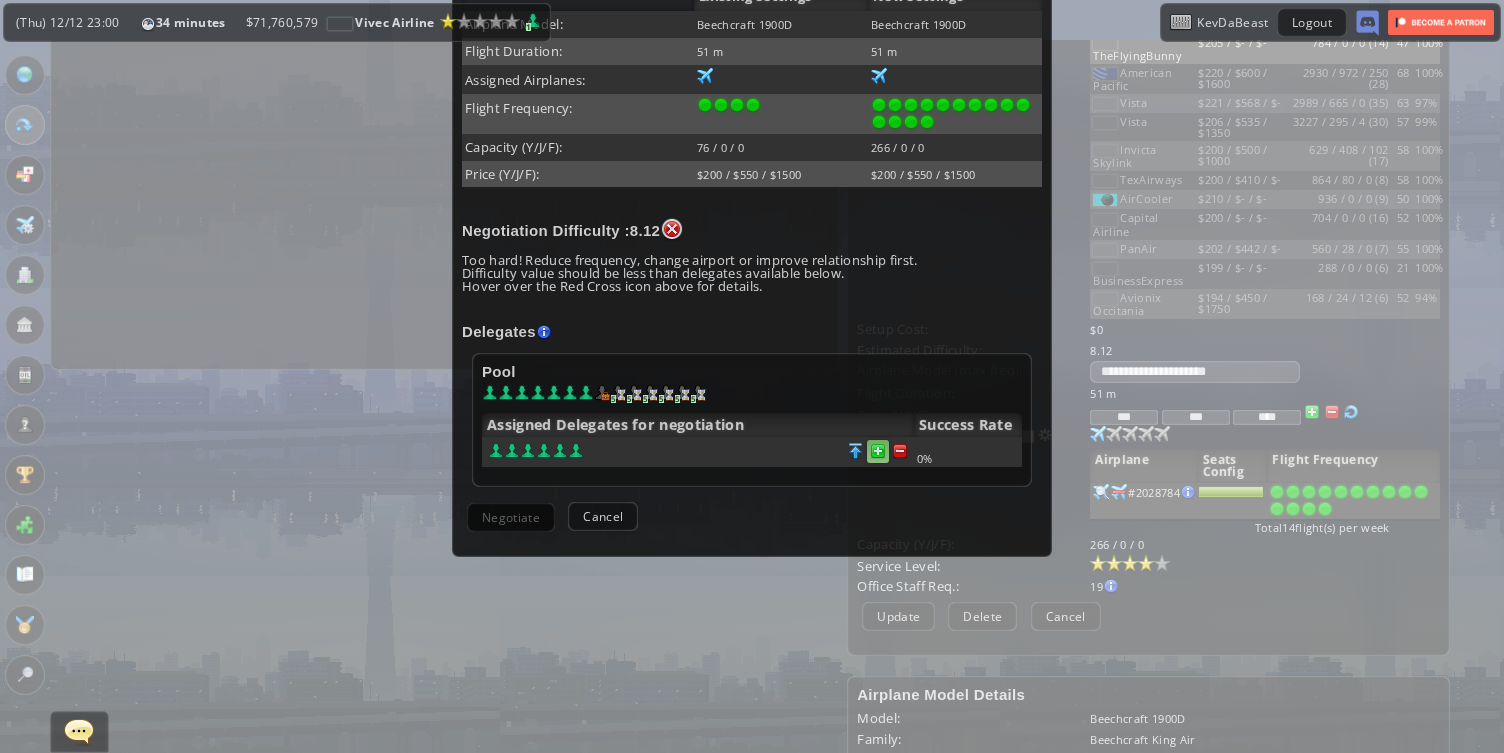 click at bounding box center (900, 451) 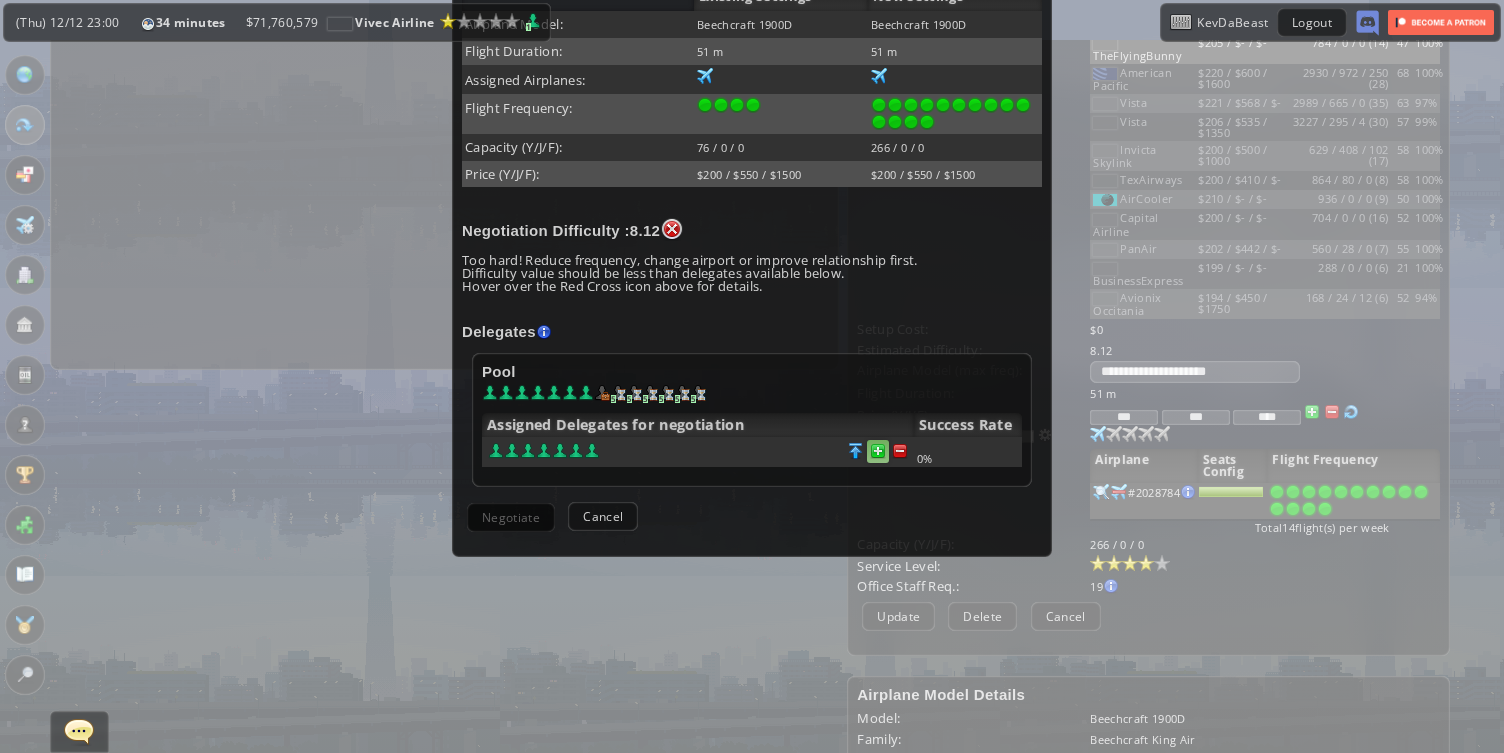click at bounding box center (900, 451) 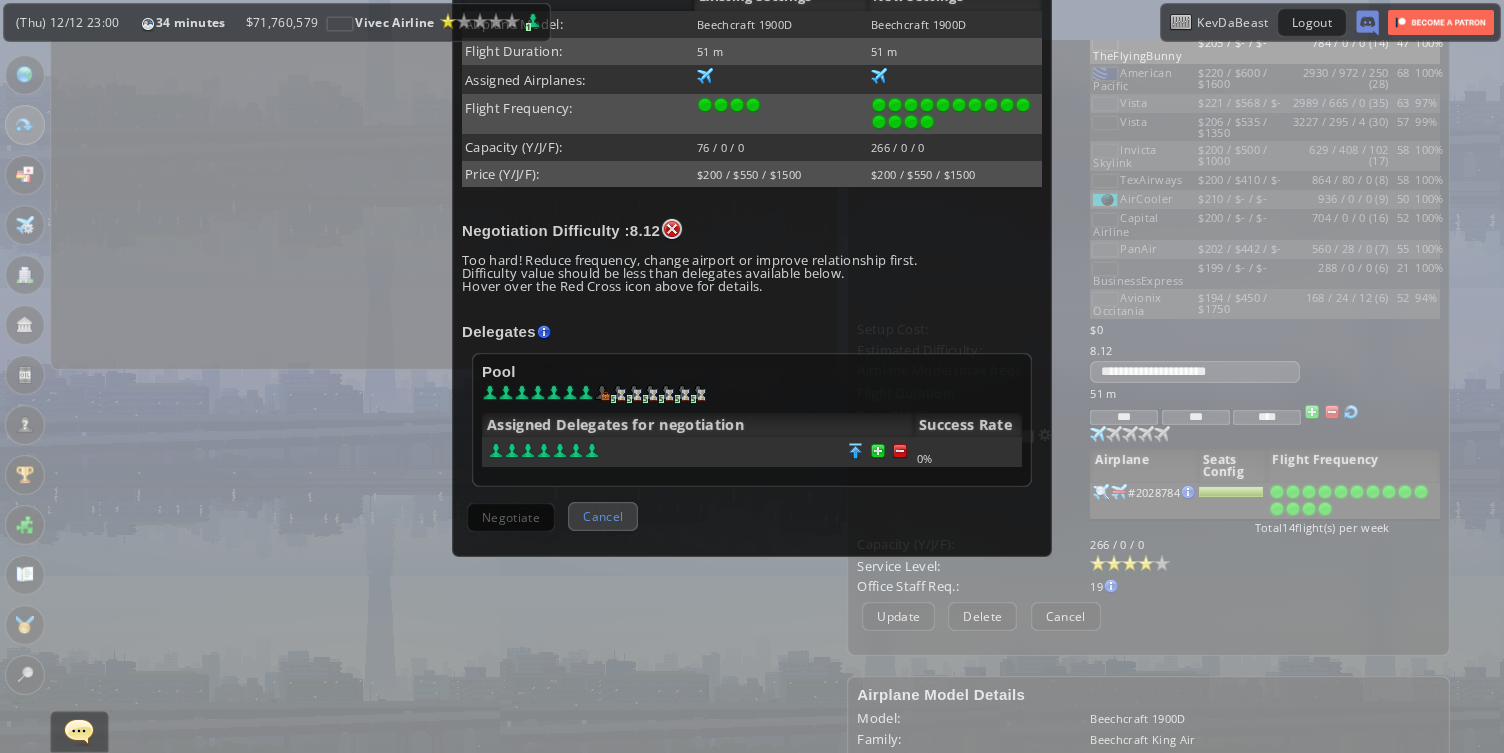 click on "Cancel" at bounding box center [603, 516] 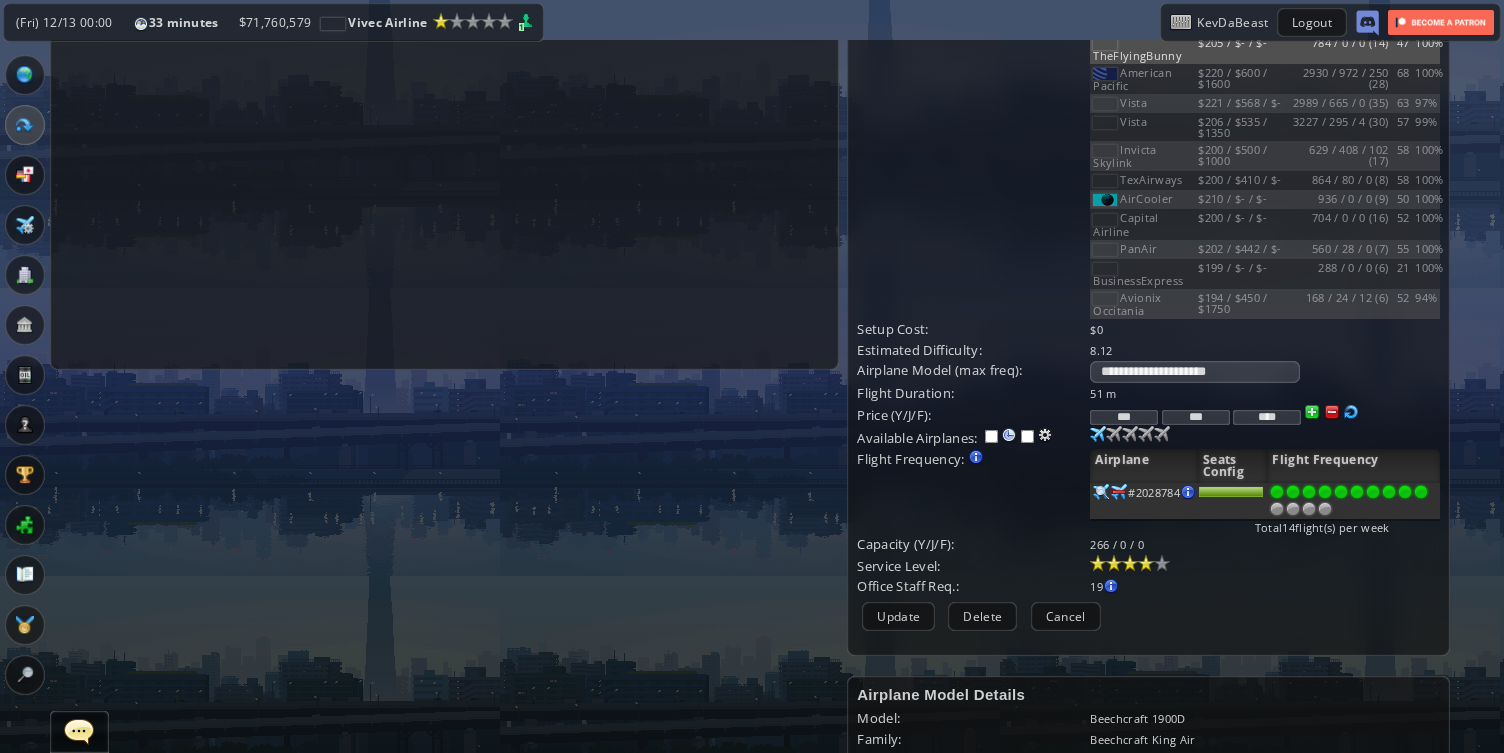 click at bounding box center [1421, 492] 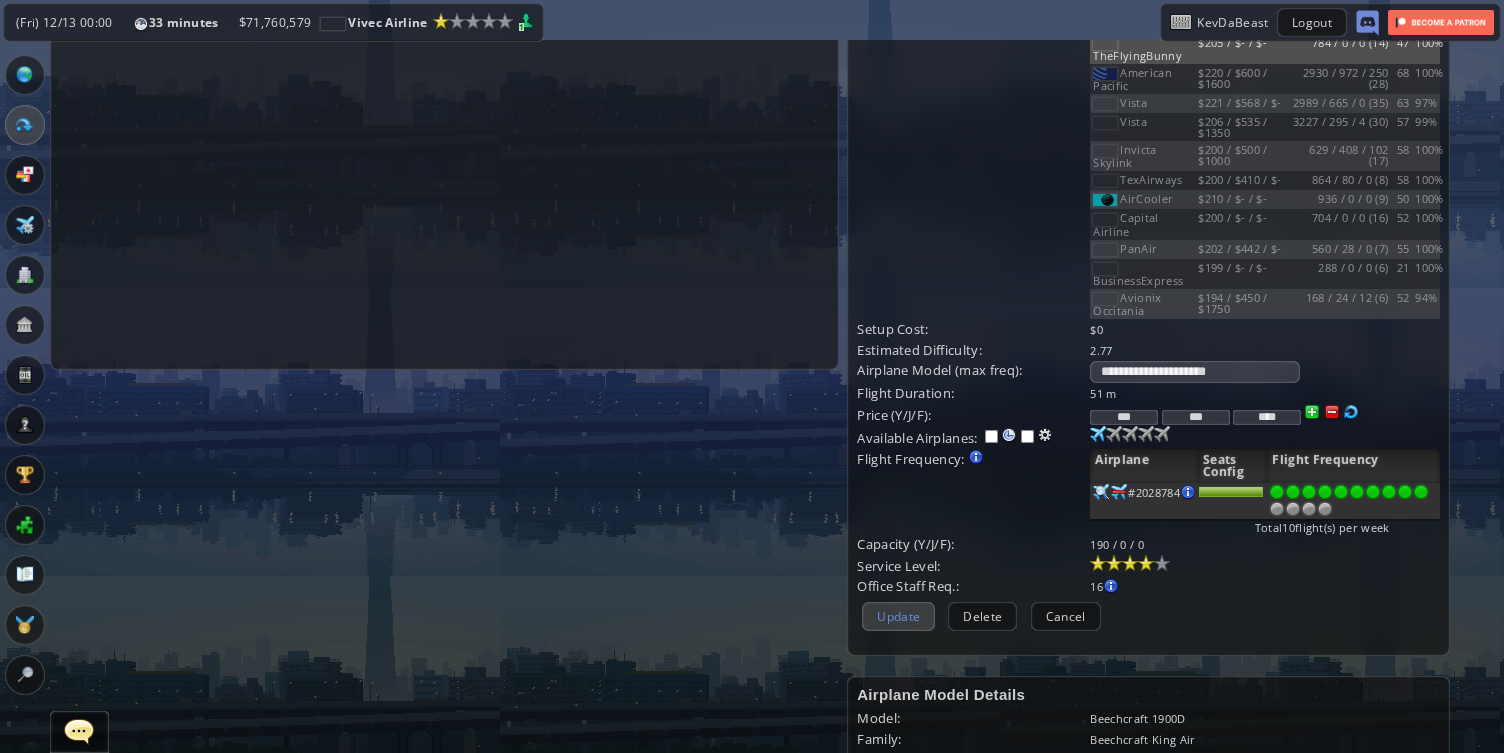 click on "Update" at bounding box center [898, 616] 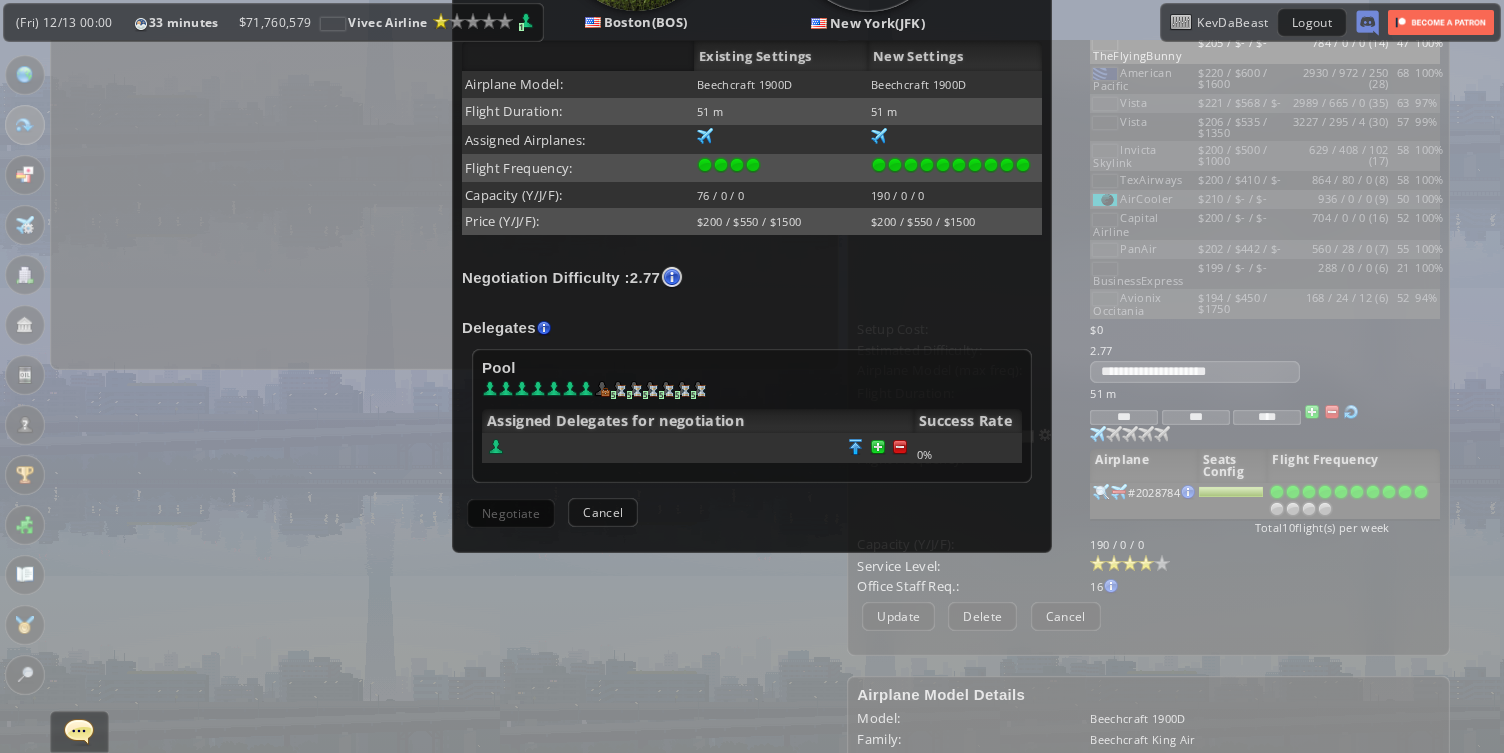 scroll, scrollTop: 418, scrollLeft: 0, axis: vertical 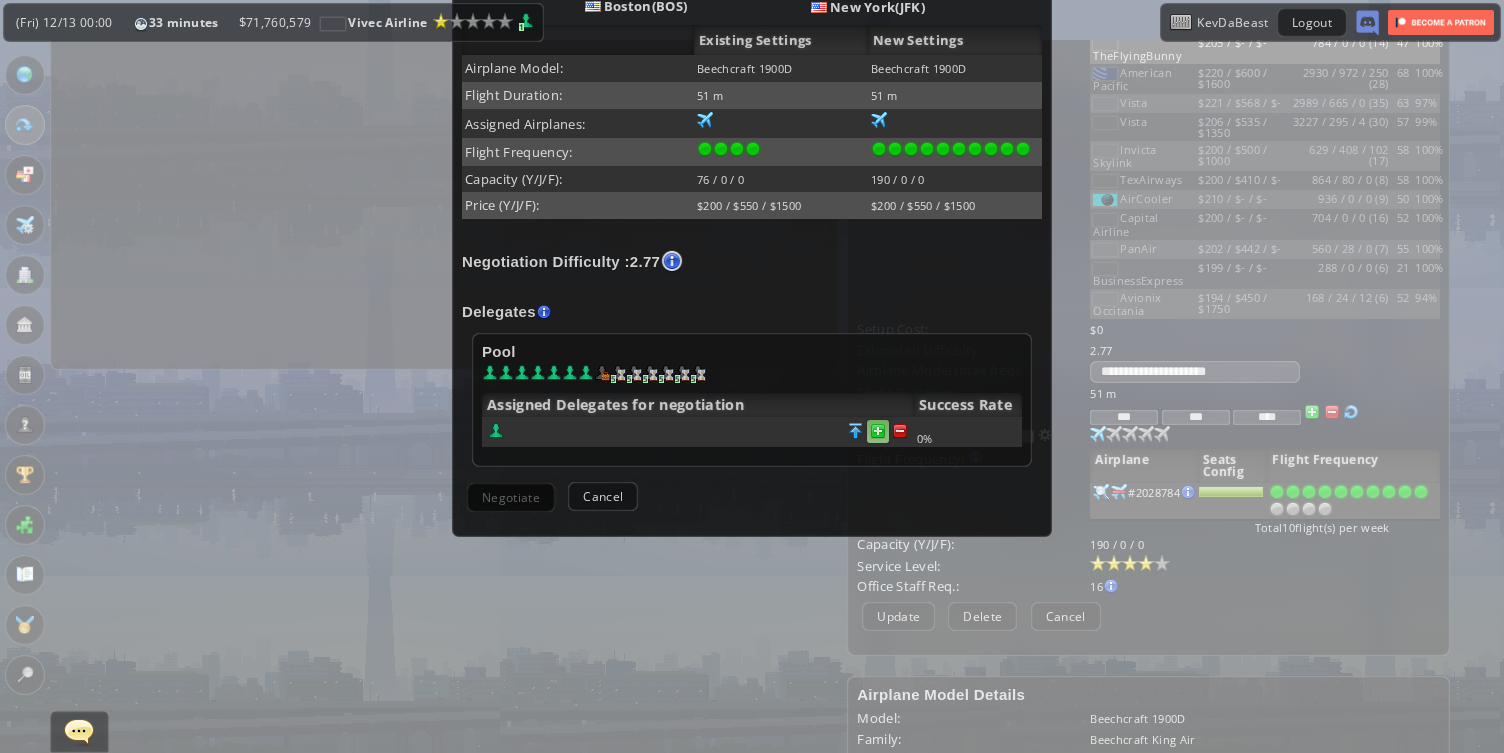 click at bounding box center [900, 431] 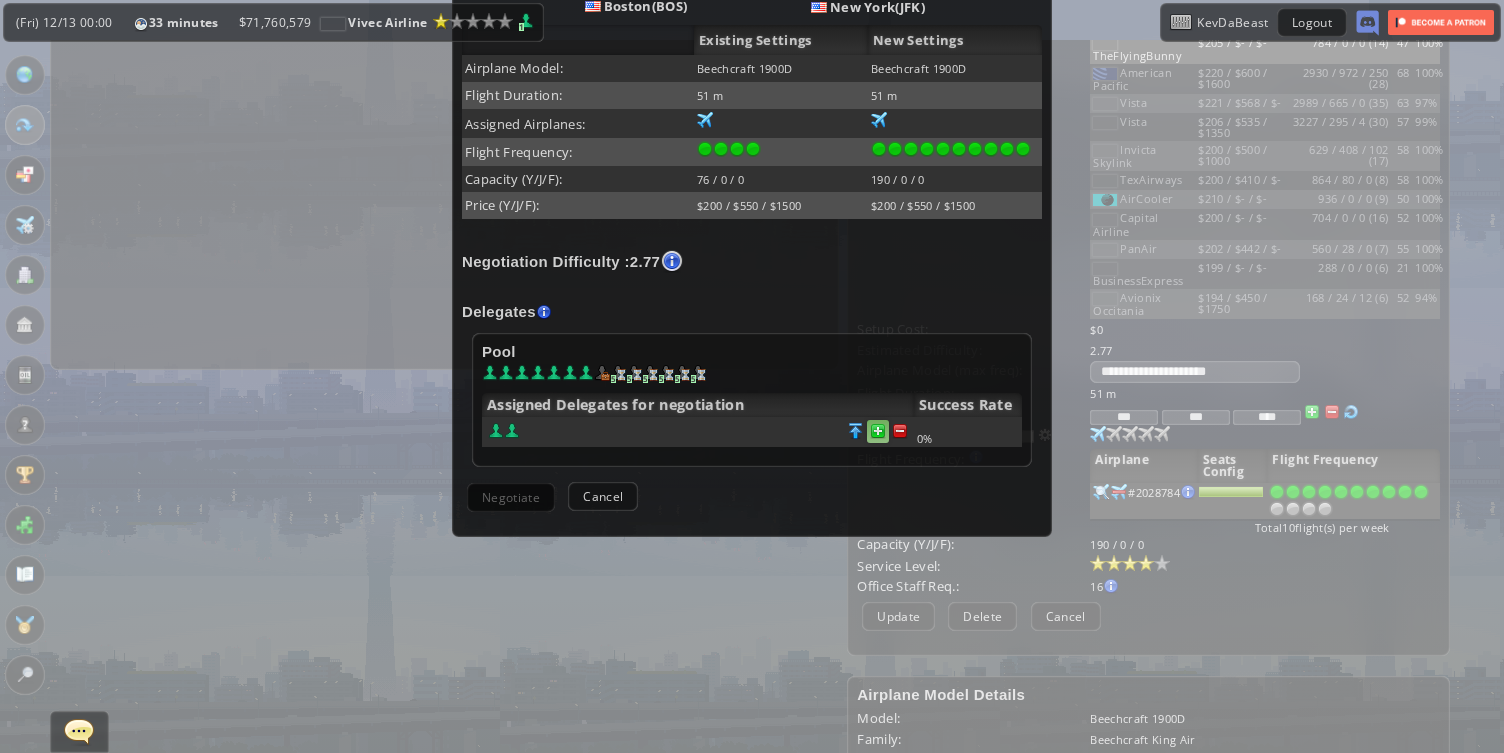 click at bounding box center (900, 431) 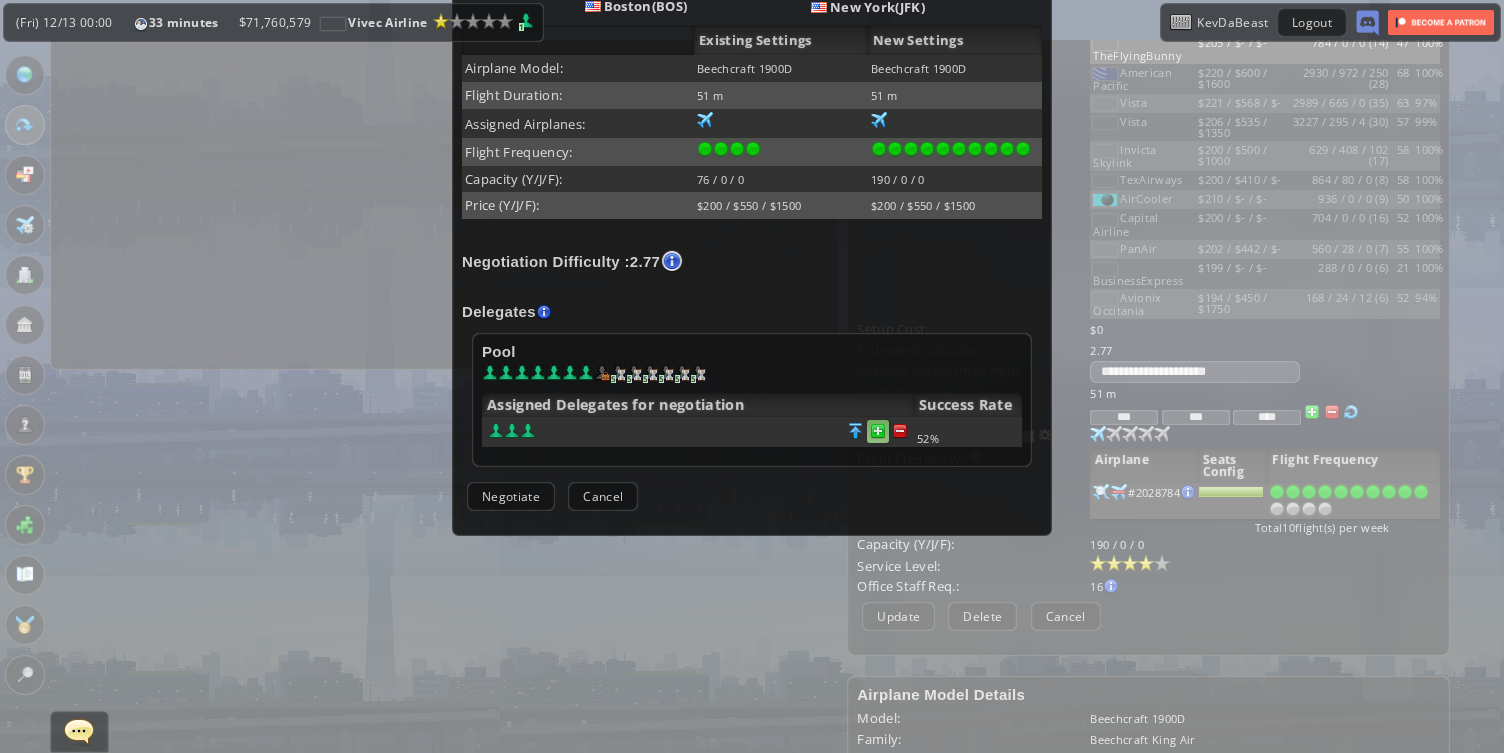 click at bounding box center (900, 431) 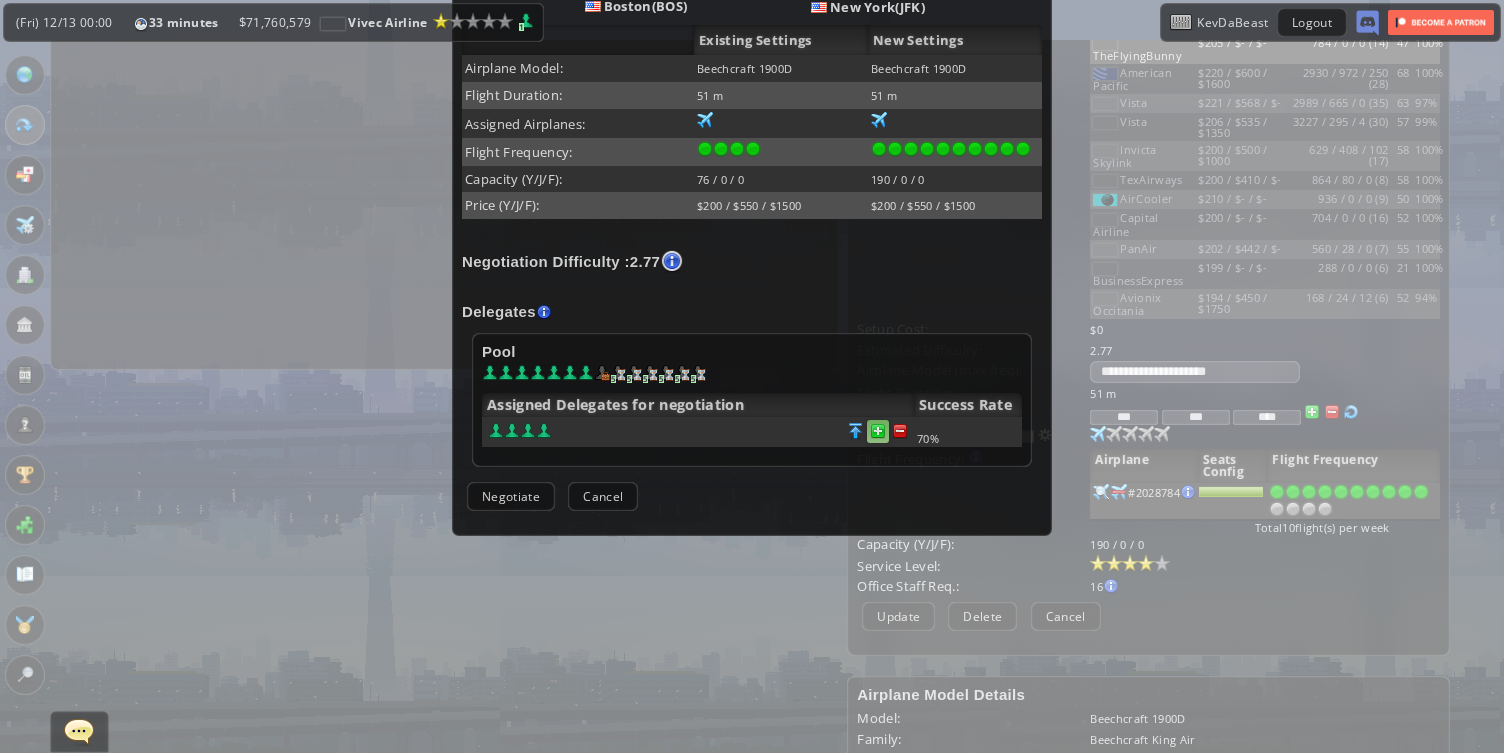 click at bounding box center [900, 431] 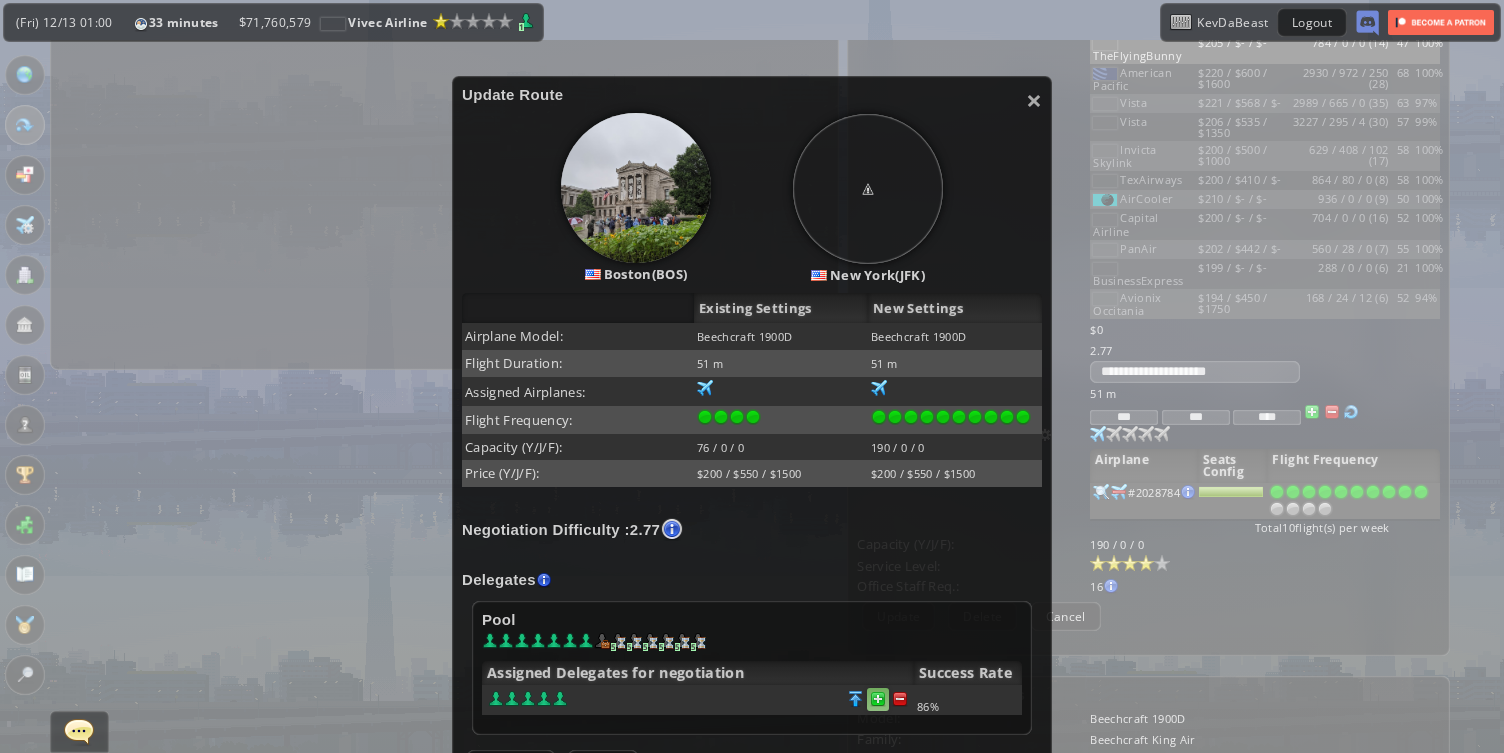 scroll, scrollTop: 145, scrollLeft: 0, axis: vertical 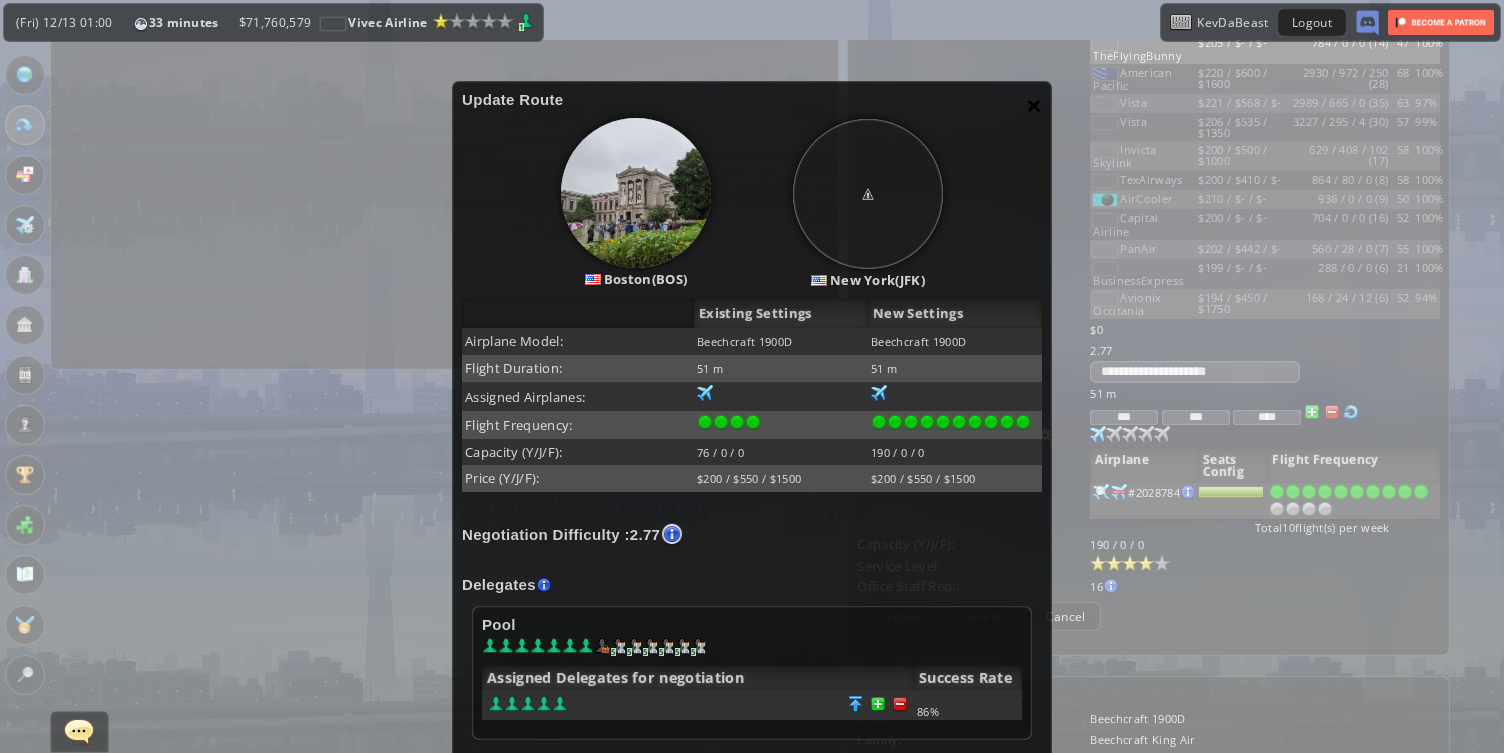 click on "×" at bounding box center (1034, 105) 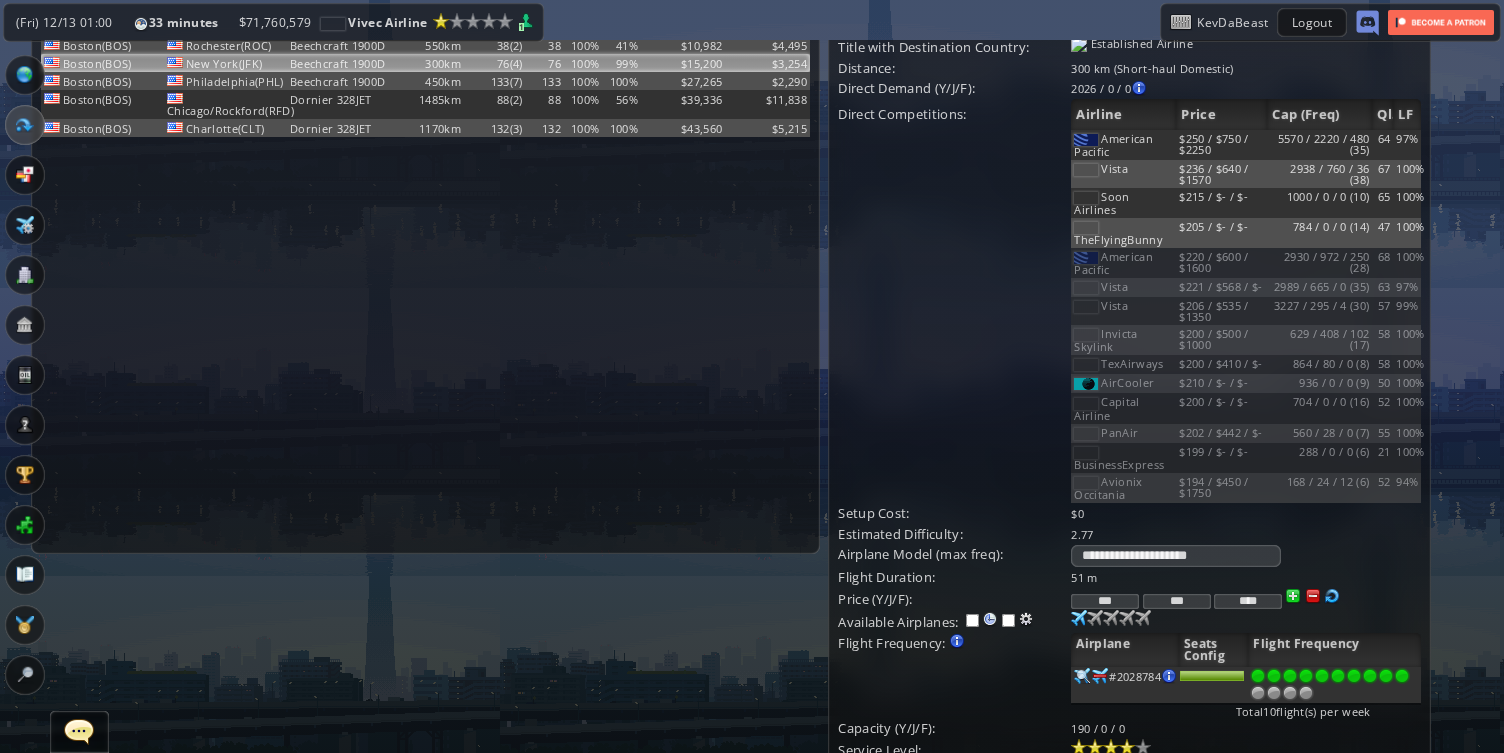 scroll, scrollTop: 0, scrollLeft: 21, axis: horizontal 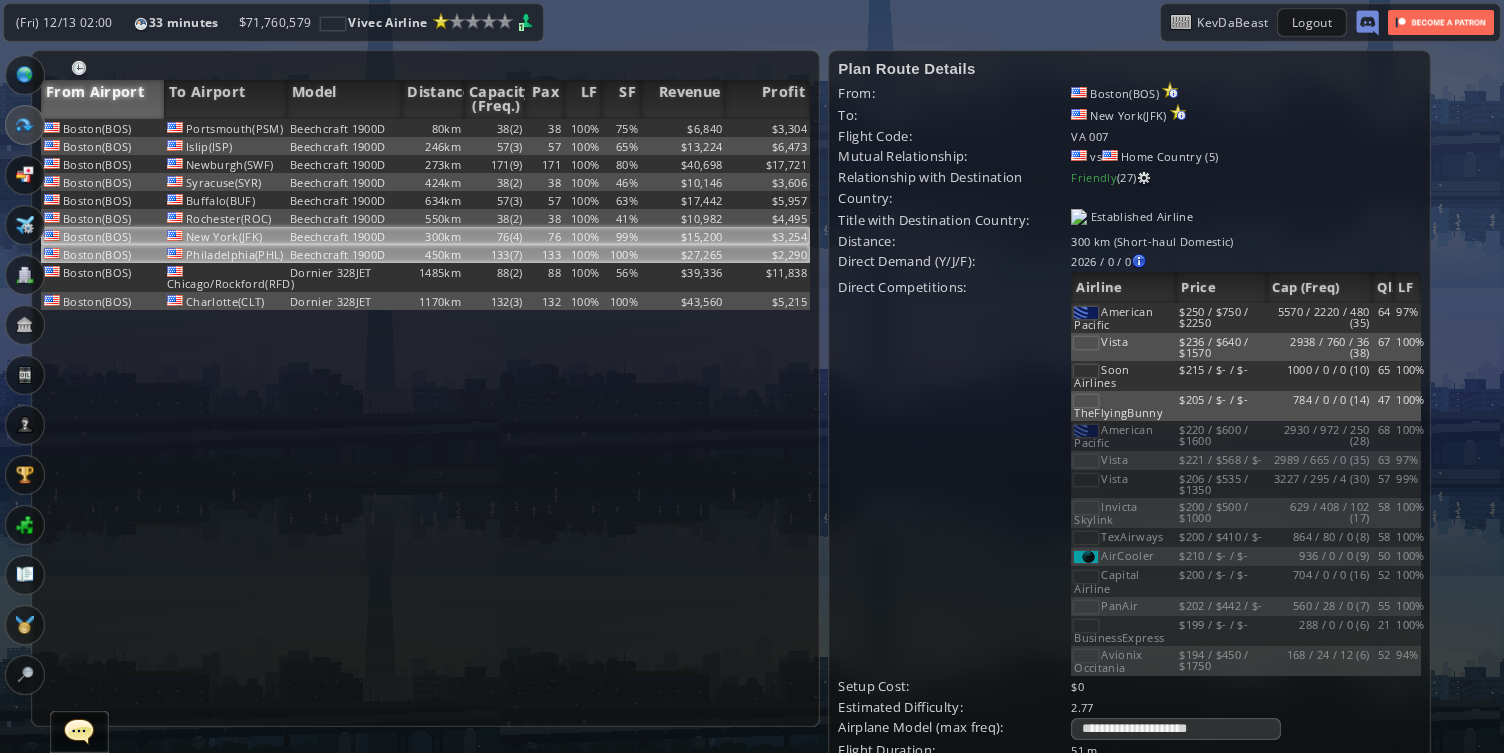 click on "133(7)" at bounding box center [495, 128] 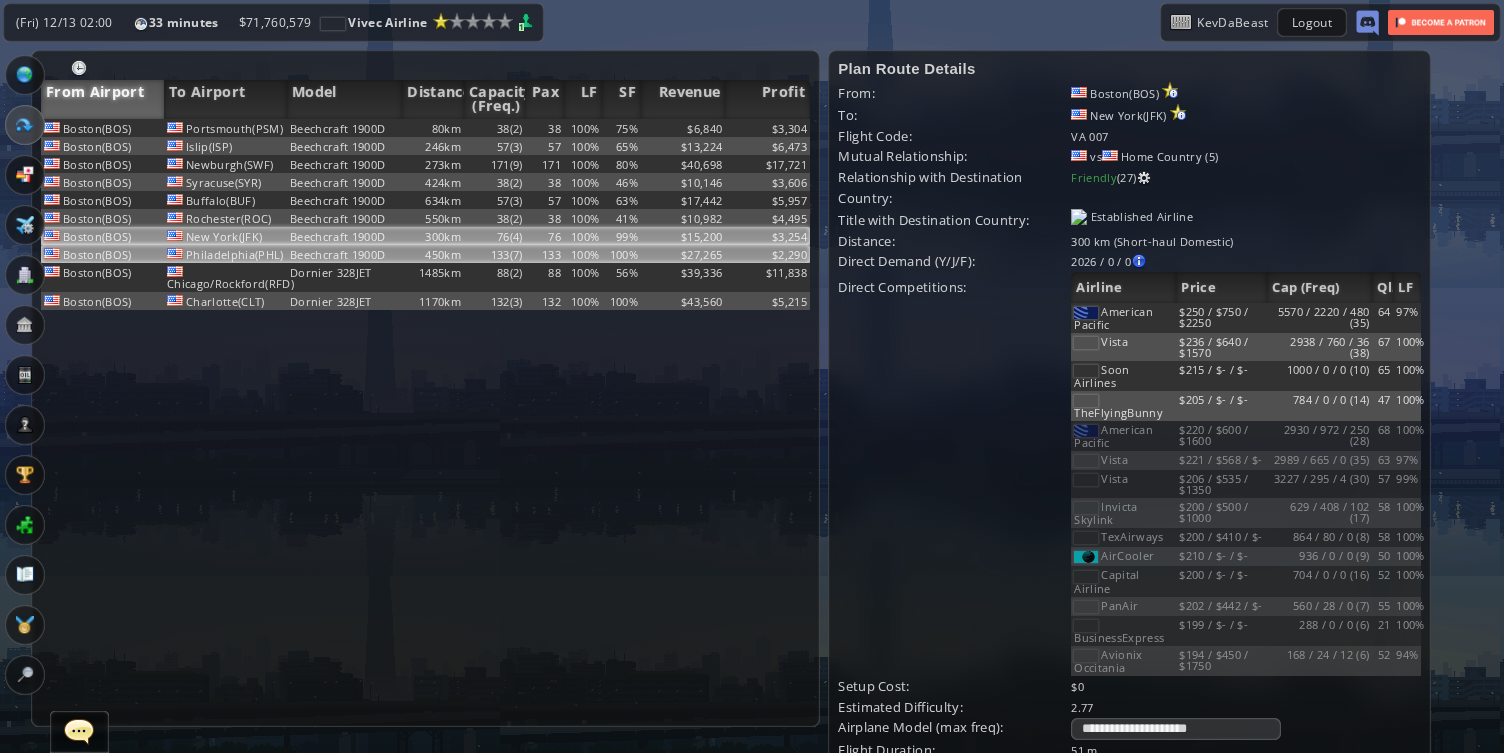 scroll, scrollTop: 0, scrollLeft: 0, axis: both 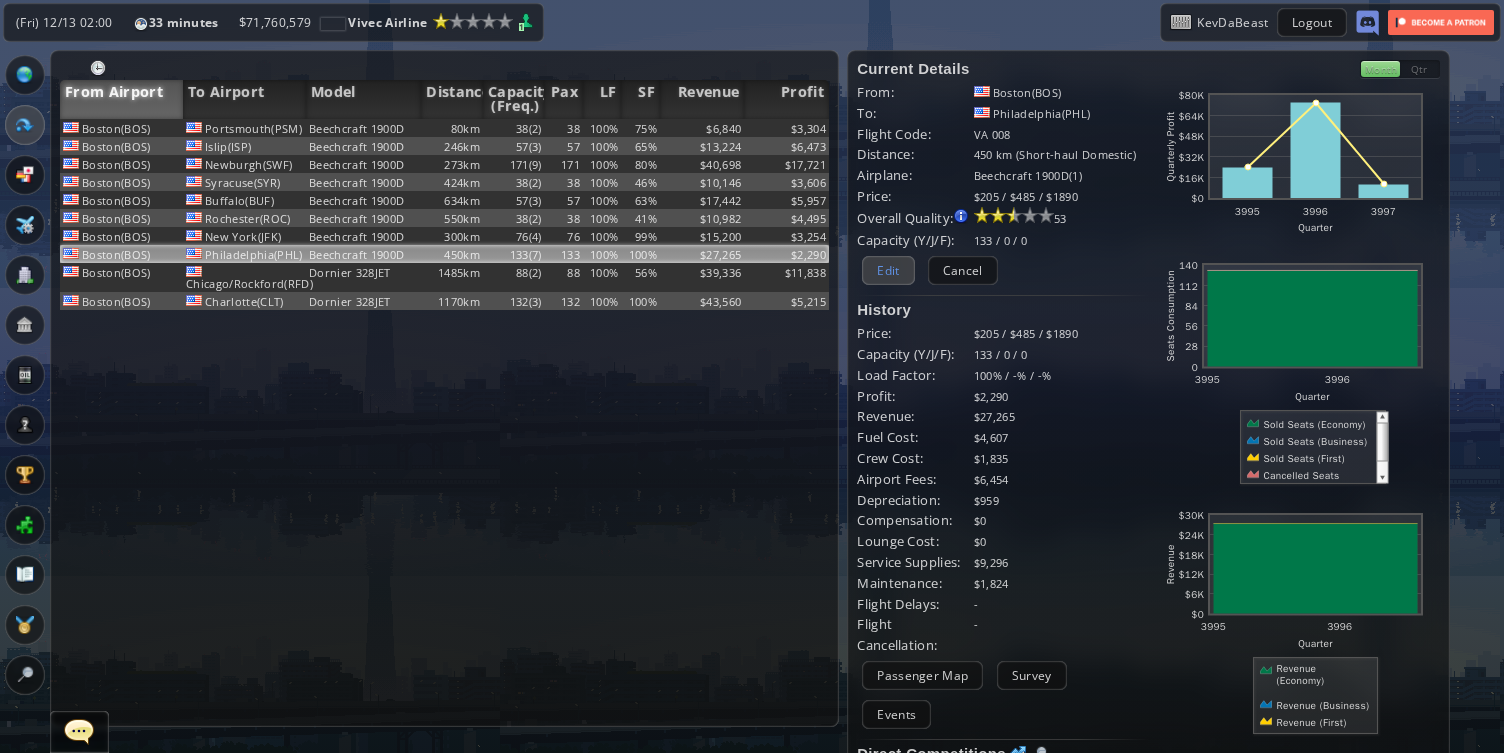 click on "Edit" at bounding box center (888, 270) 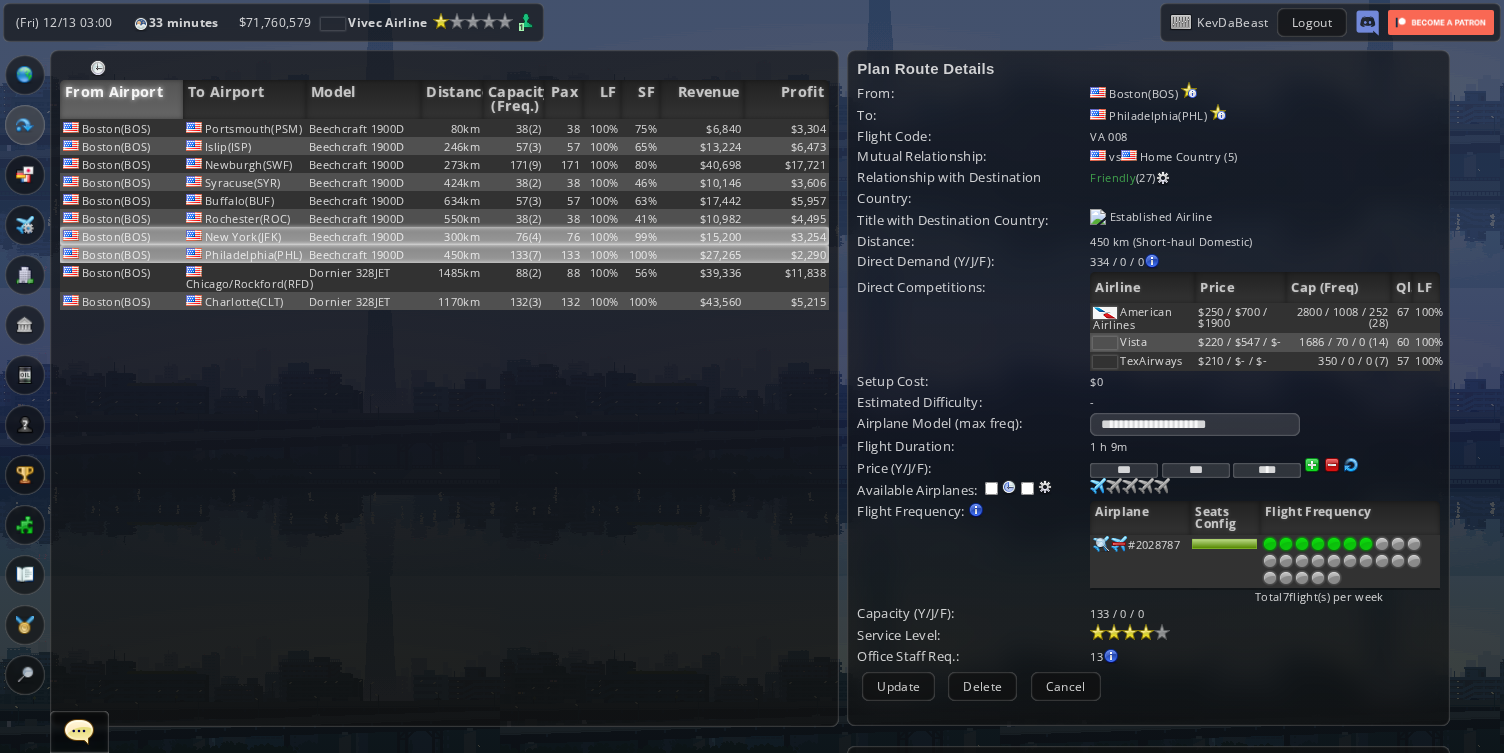 click on "76" at bounding box center [563, 128] 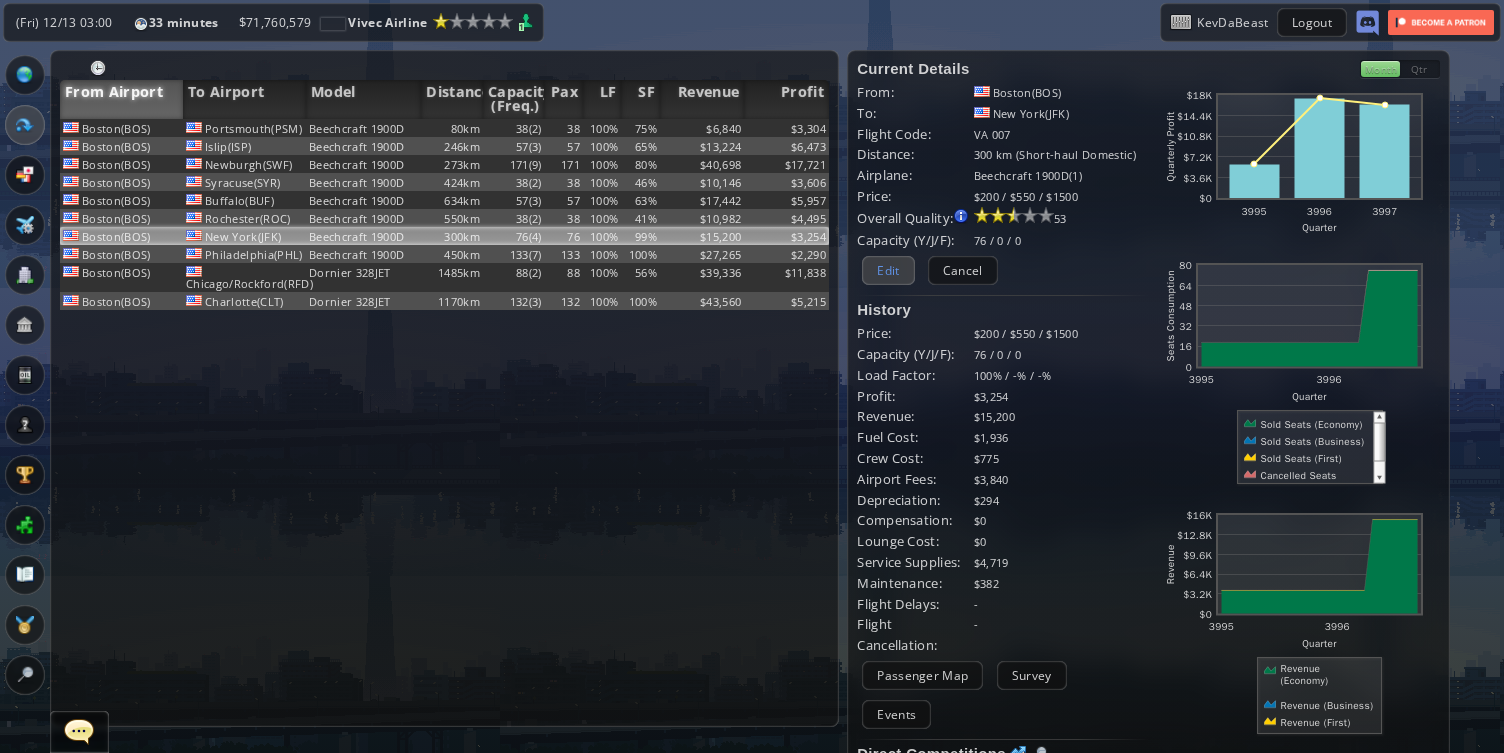 click on "Edit" at bounding box center (888, 270) 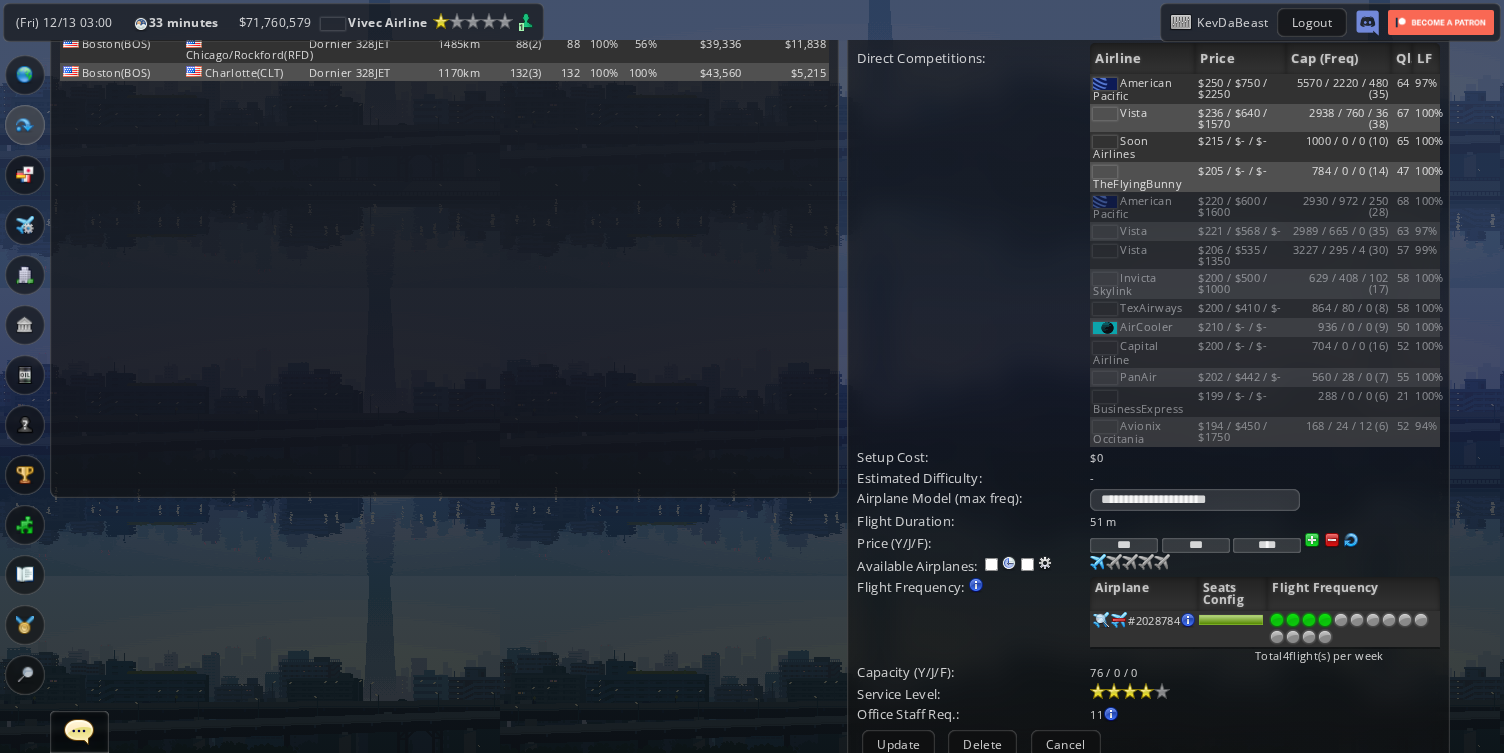 scroll, scrollTop: 230, scrollLeft: 0, axis: vertical 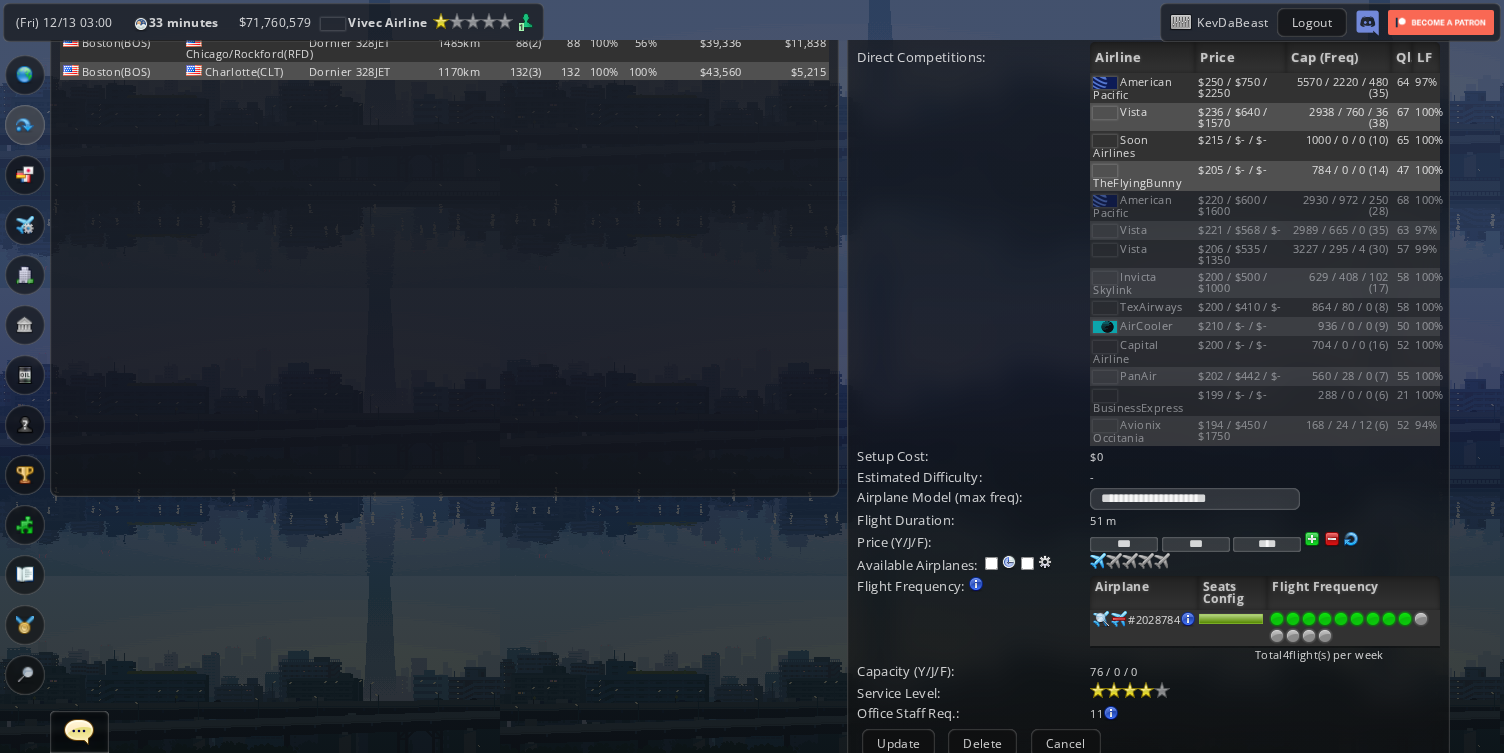 drag, startPoint x: 1054, startPoint y: 495, endPoint x: 1392, endPoint y: 589, distance: 350.8276 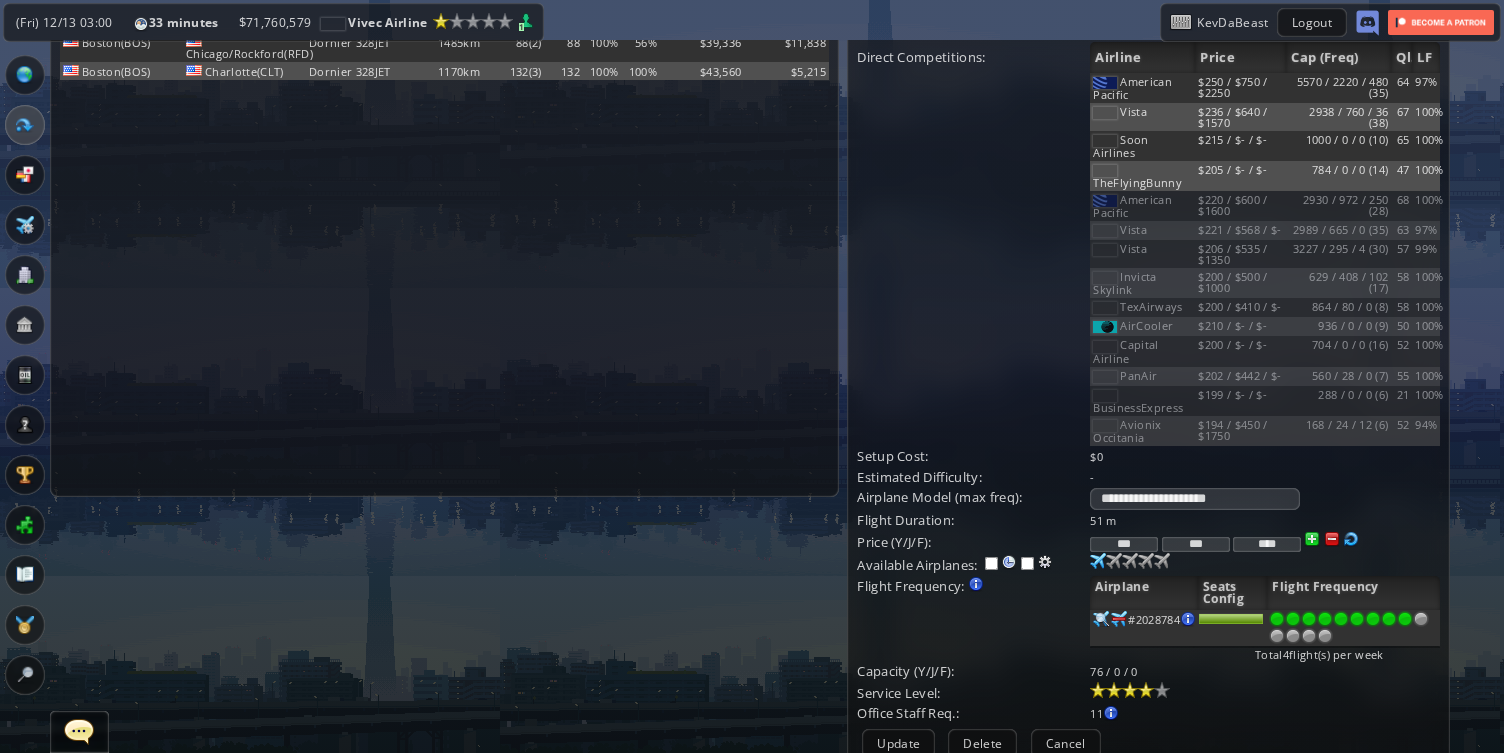click at bounding box center (1405, 619) 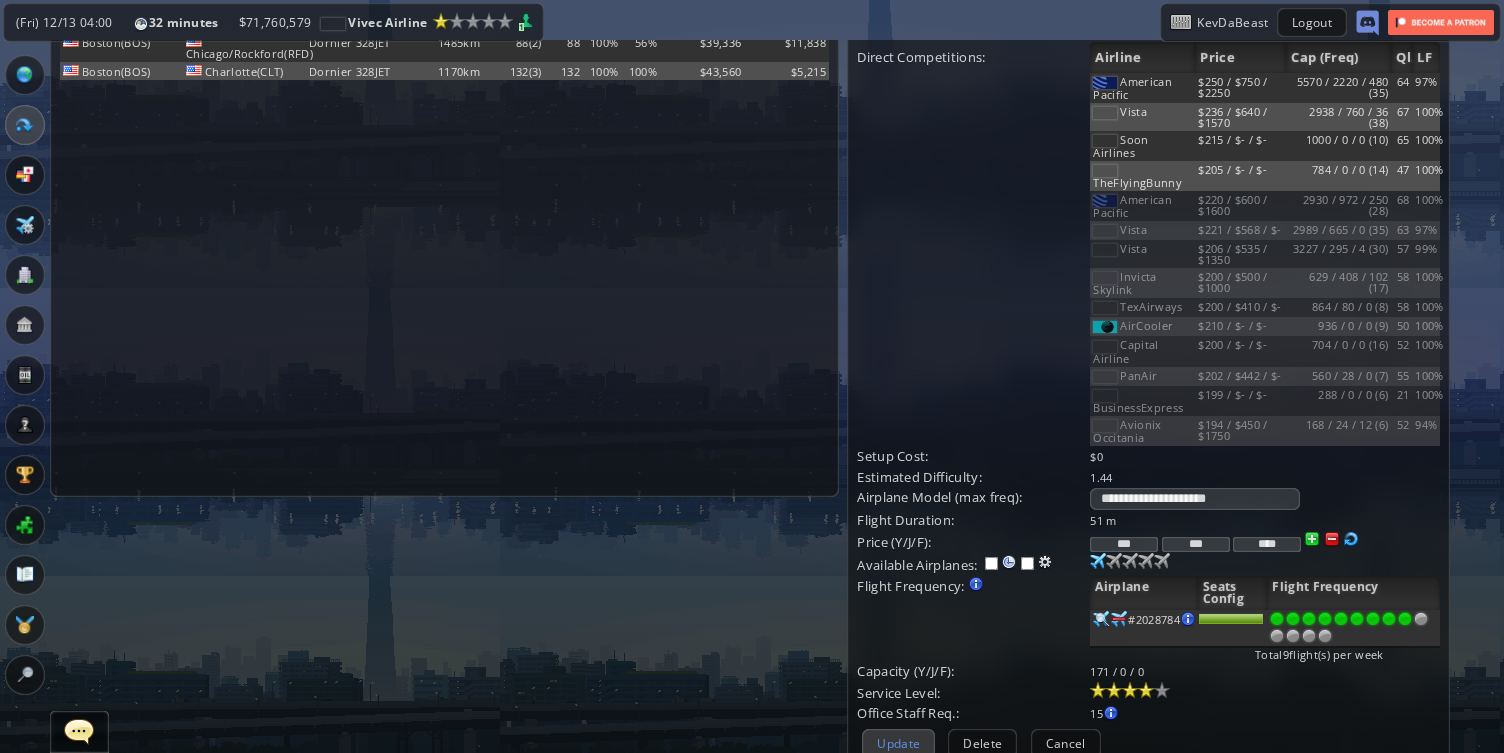 click on "Update" at bounding box center [898, 743] 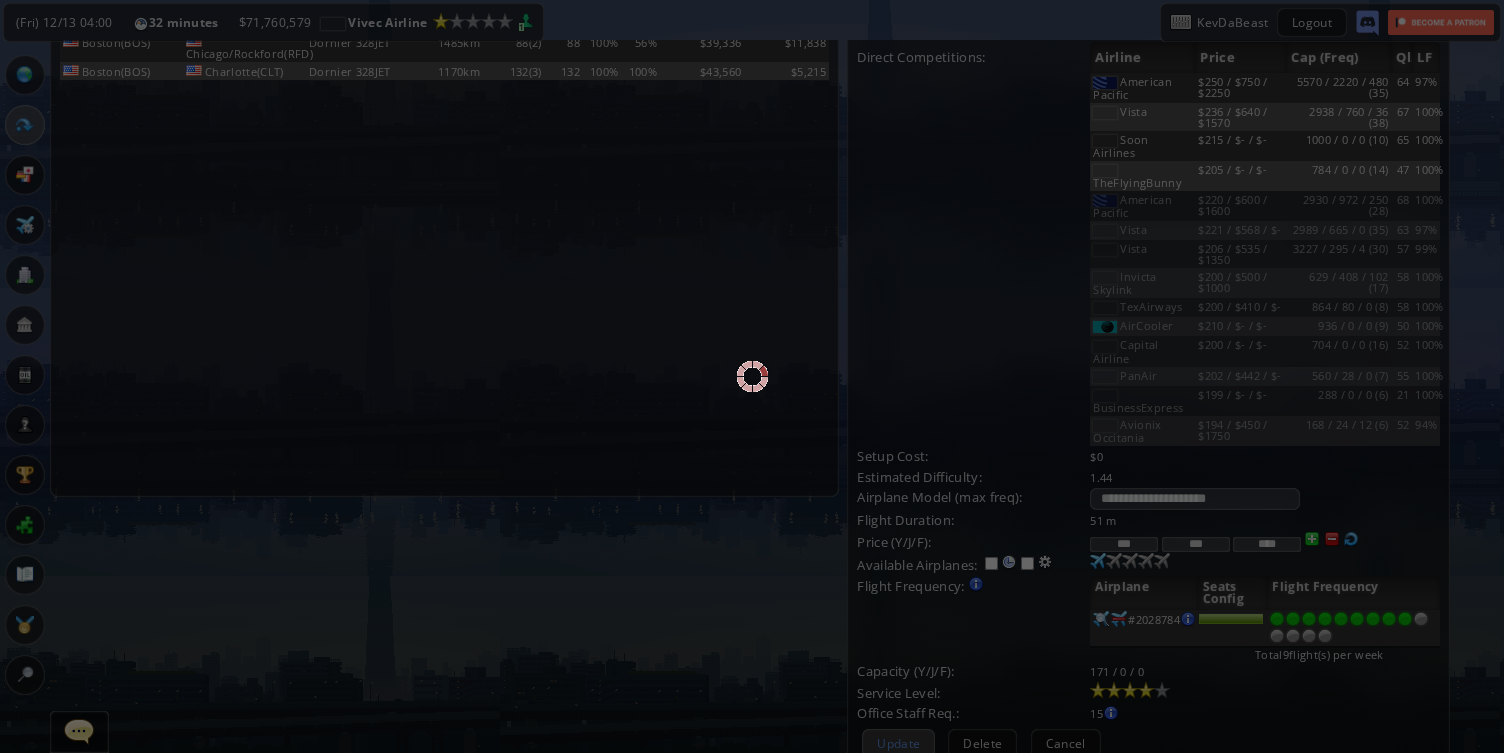 scroll, scrollTop: 126, scrollLeft: 0, axis: vertical 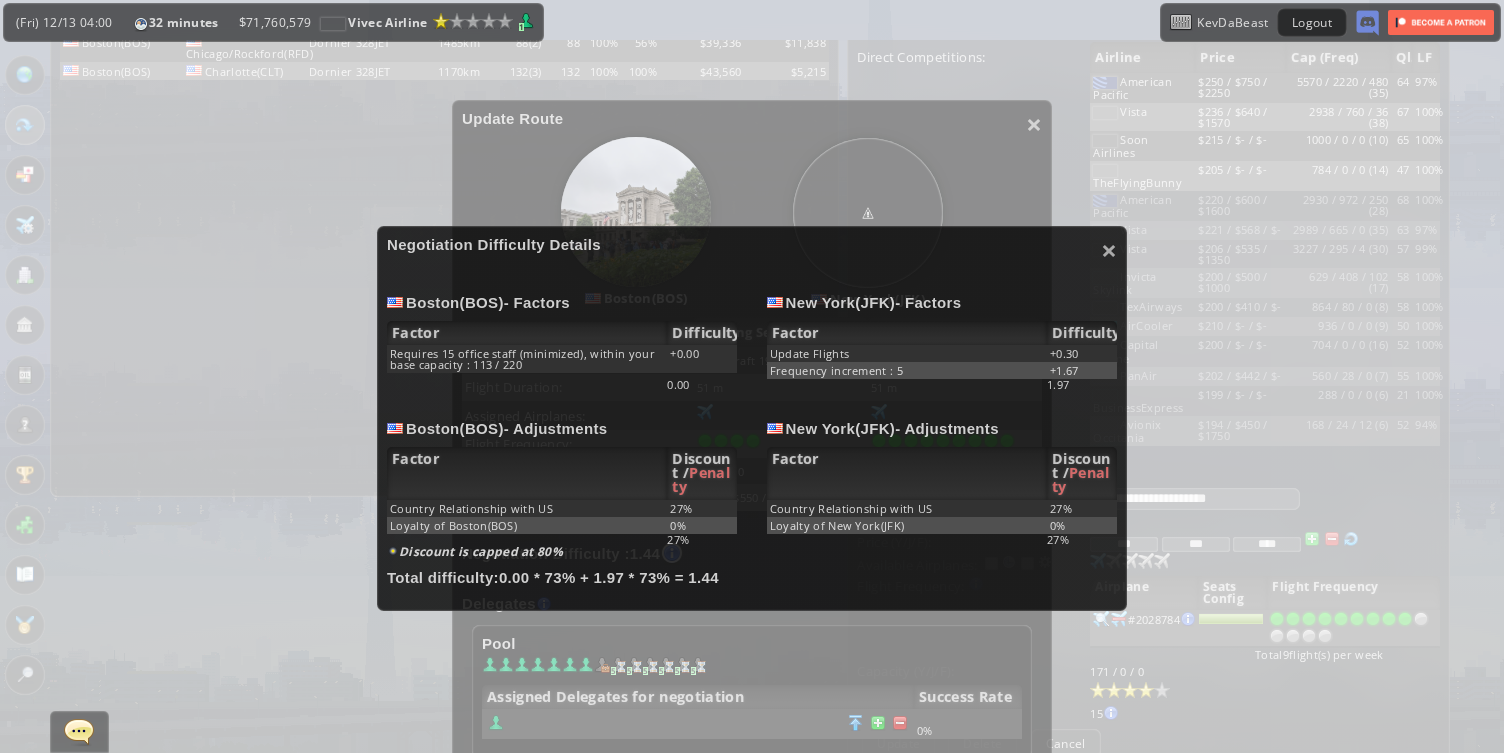 click on "×
Negotiation Difficulty Details
Boston(BOS)  - Factors
Factor
Difficulty
Requires 15 office staff (minimized), within your base capacity : 113 / 220 +0.00
New York(JFK)  - Factors
Factor
Difficulty
Update Flights +0.30 Frequency increment : 5 +1.67
0.00
27%" at bounding box center [752, 376] 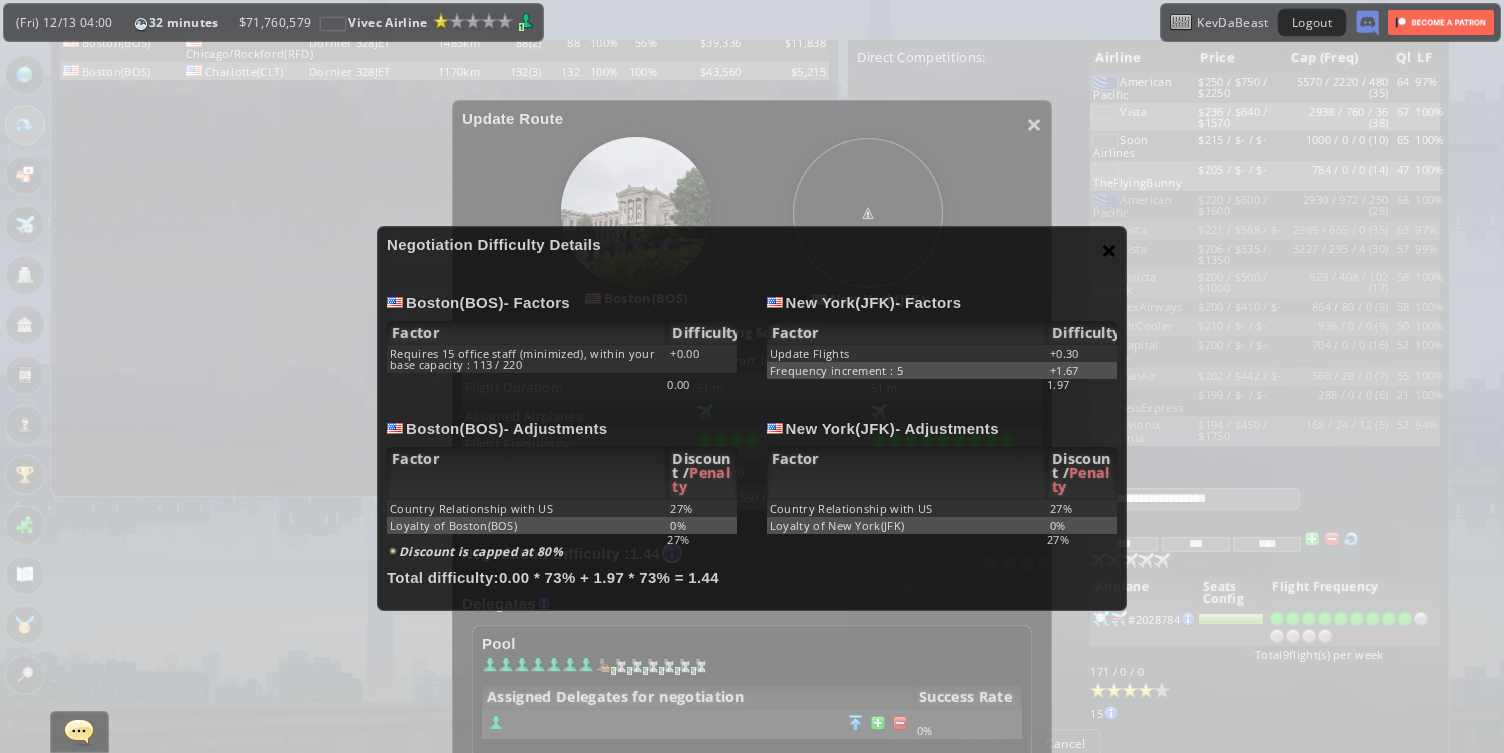 click on "×" at bounding box center [1109, 250] 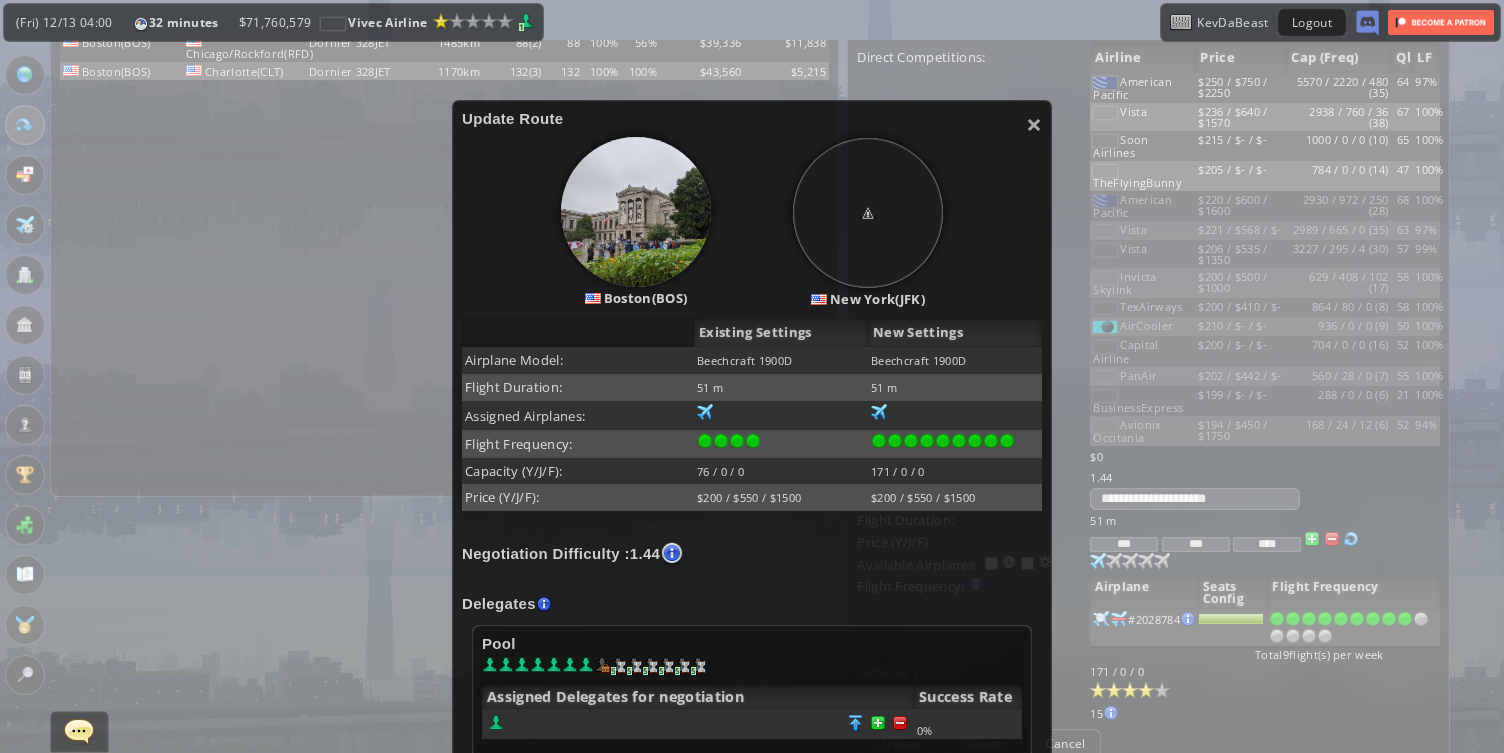 scroll, scrollTop: 430, scrollLeft: 0, axis: vertical 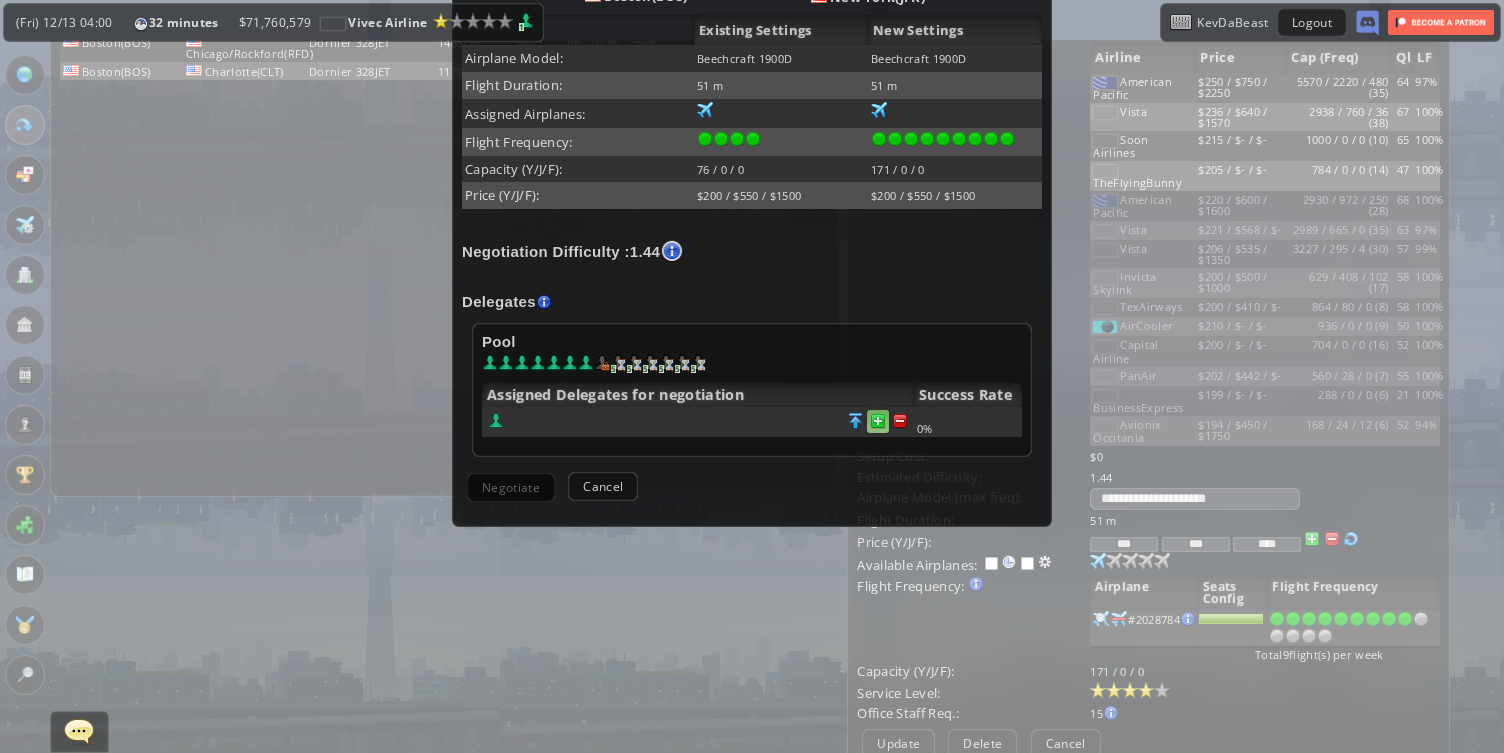 click at bounding box center [900, 421] 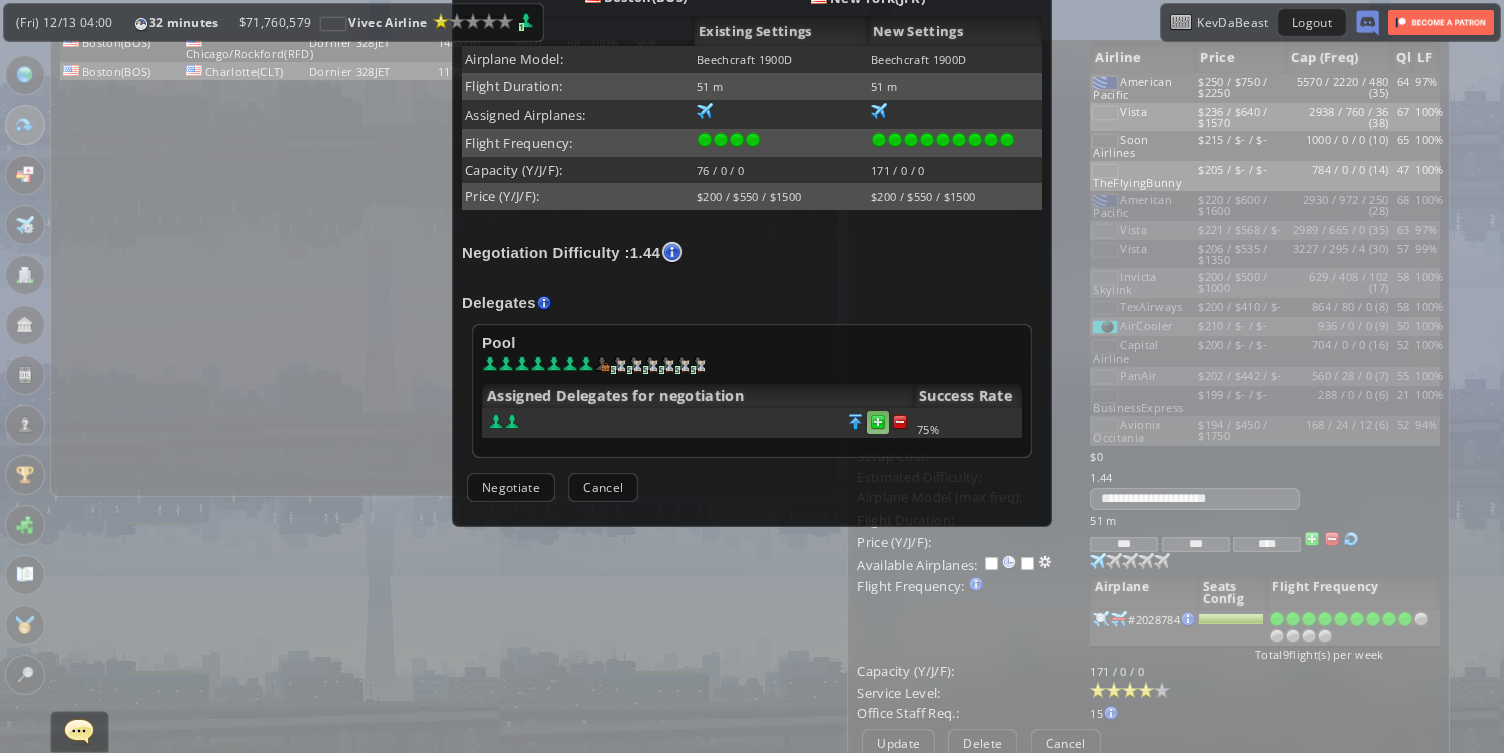 scroll, scrollTop: 428, scrollLeft: 0, axis: vertical 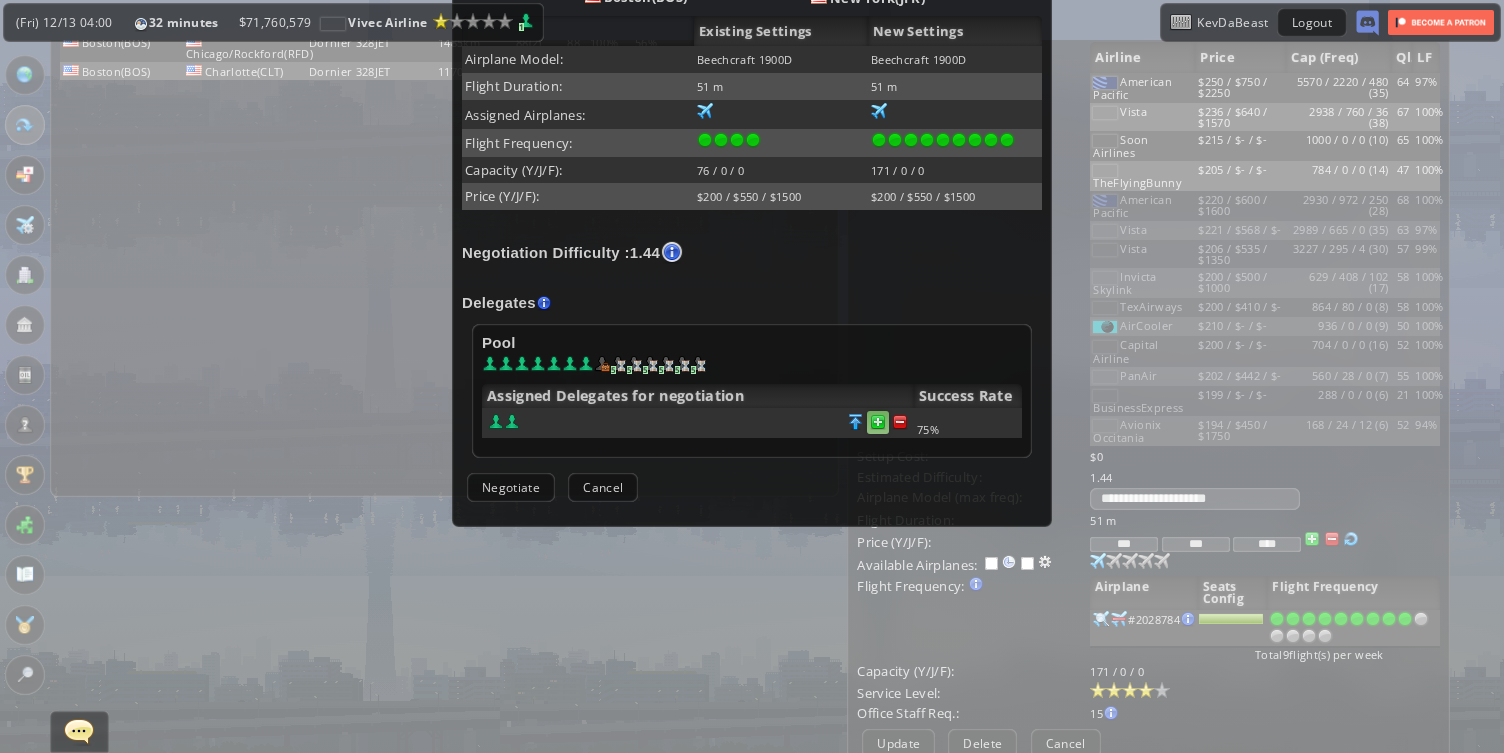 click at bounding box center [900, 422] 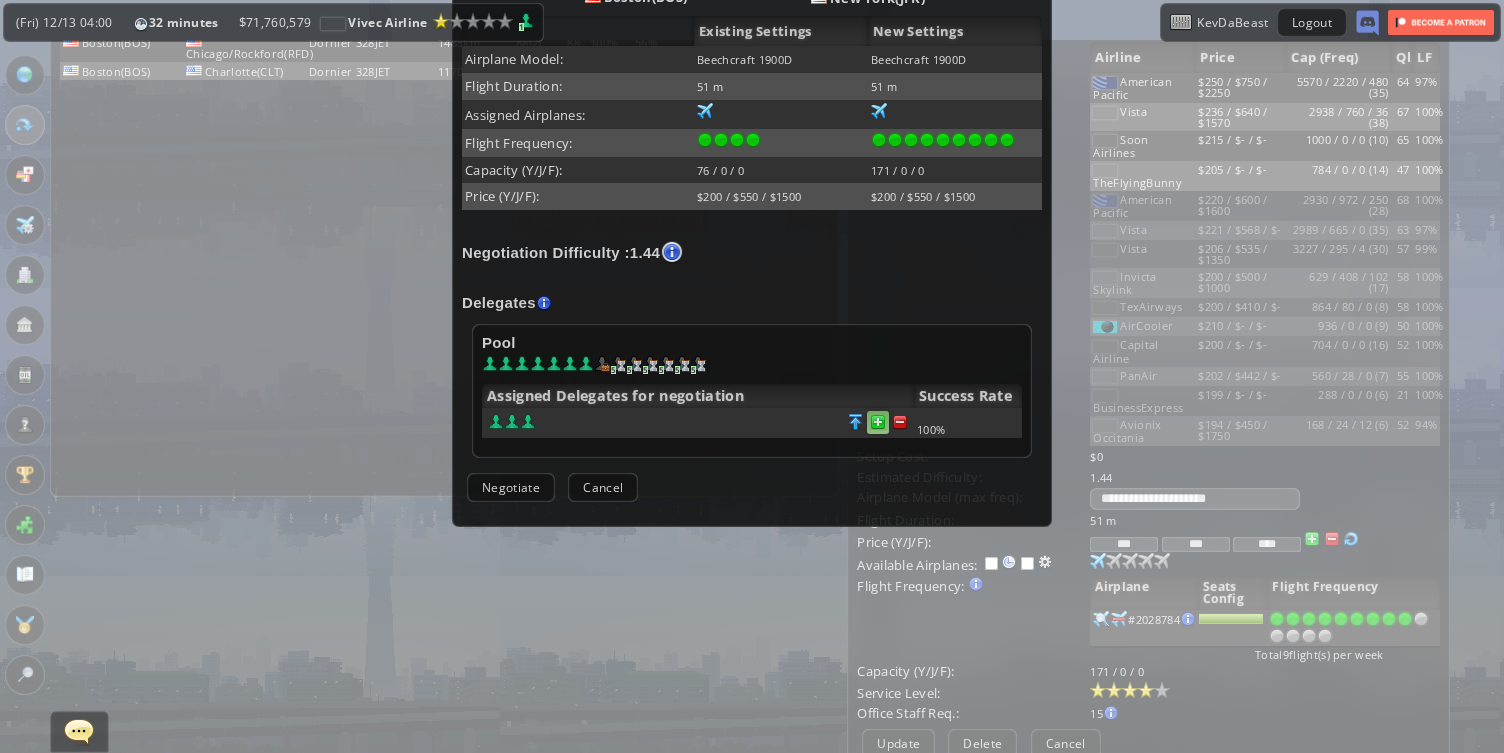 click at bounding box center (900, 422) 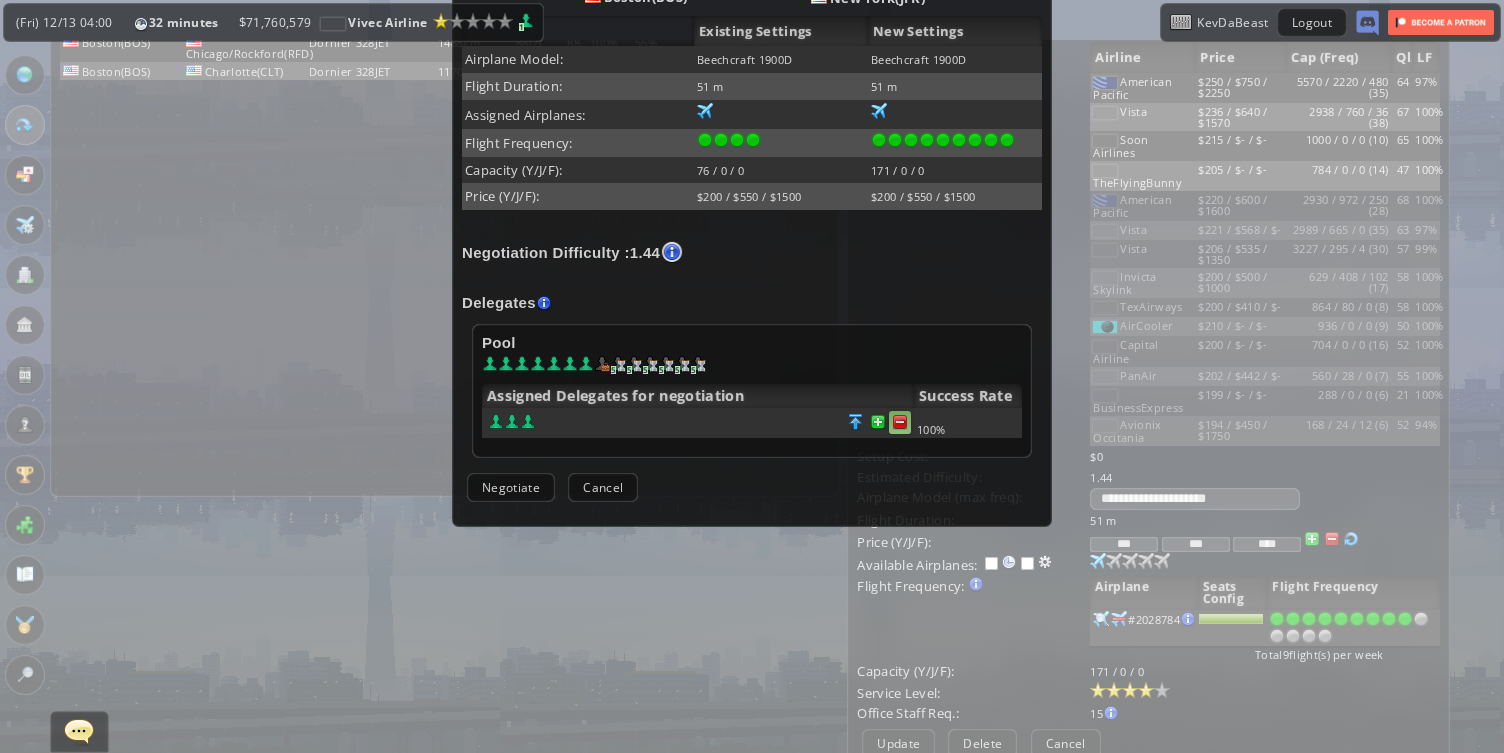 click at bounding box center (900, 422) 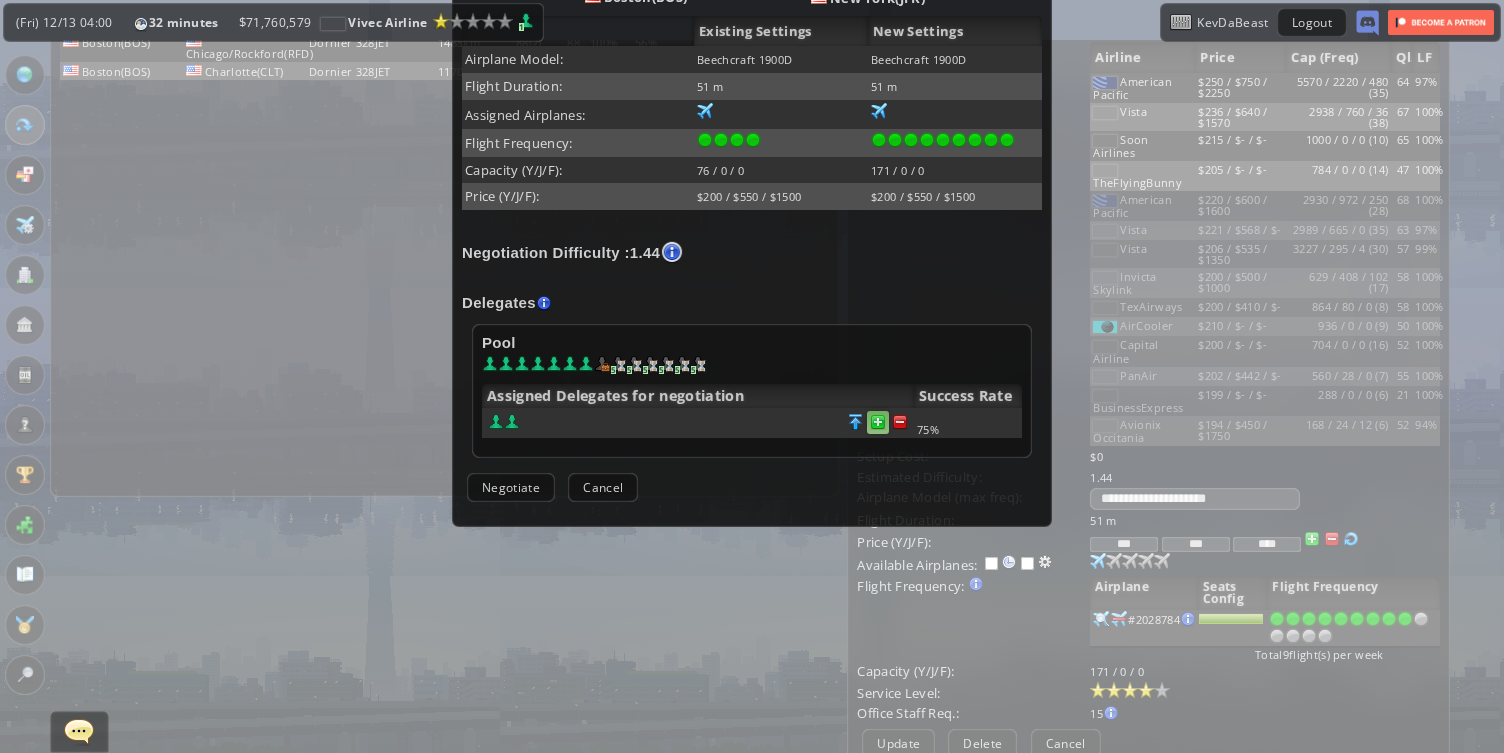 click at bounding box center (900, 422) 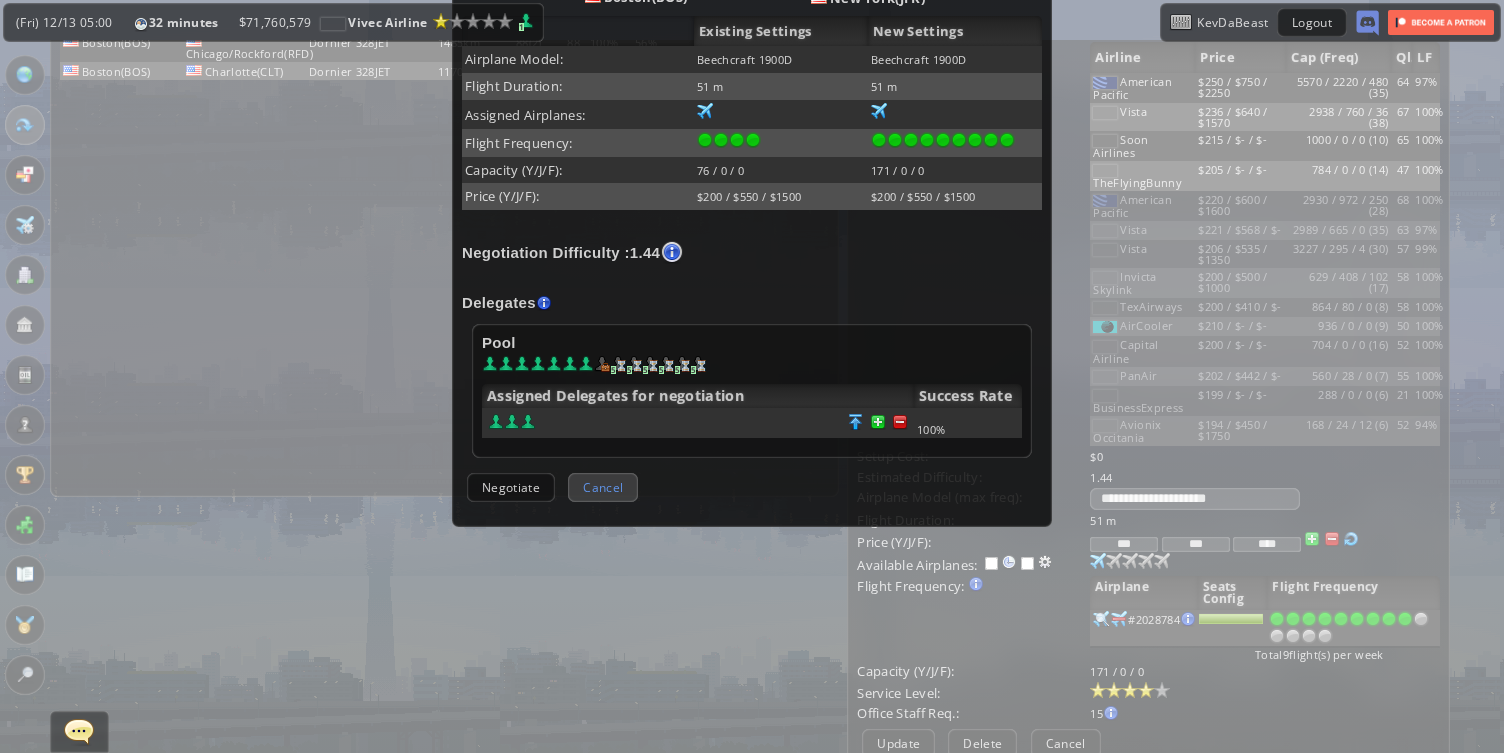 click on "Cancel" at bounding box center [603, 487] 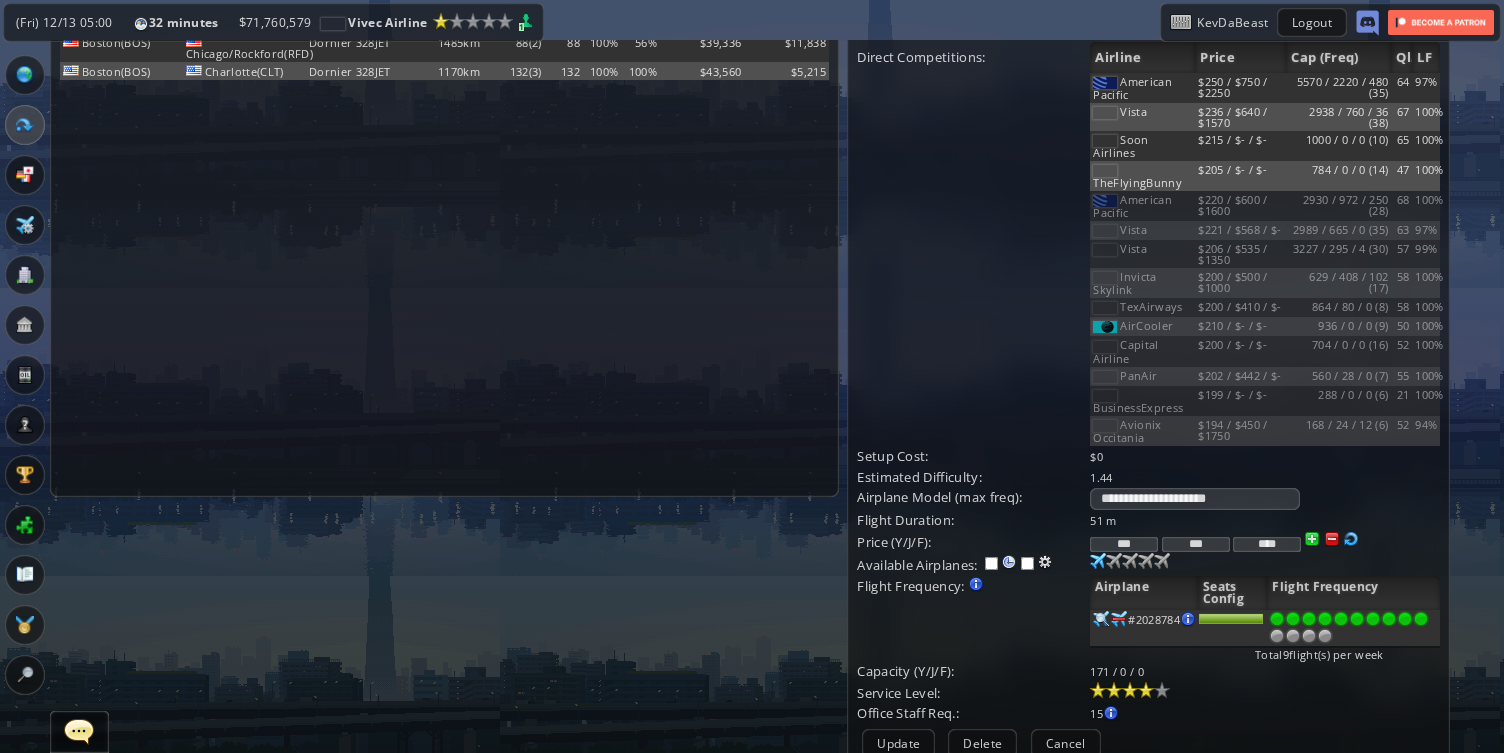 click at bounding box center (1421, 619) 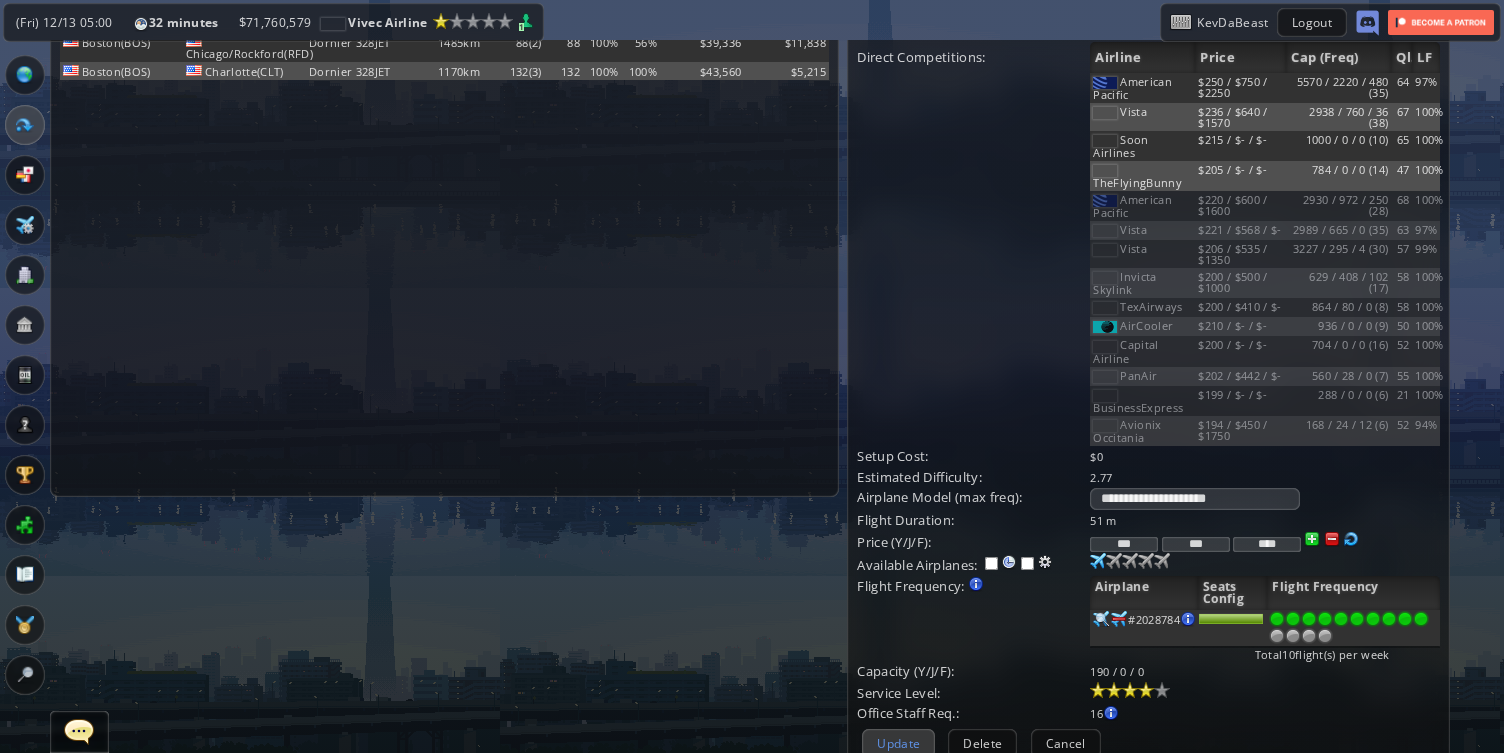 click on "Update" at bounding box center (898, 743) 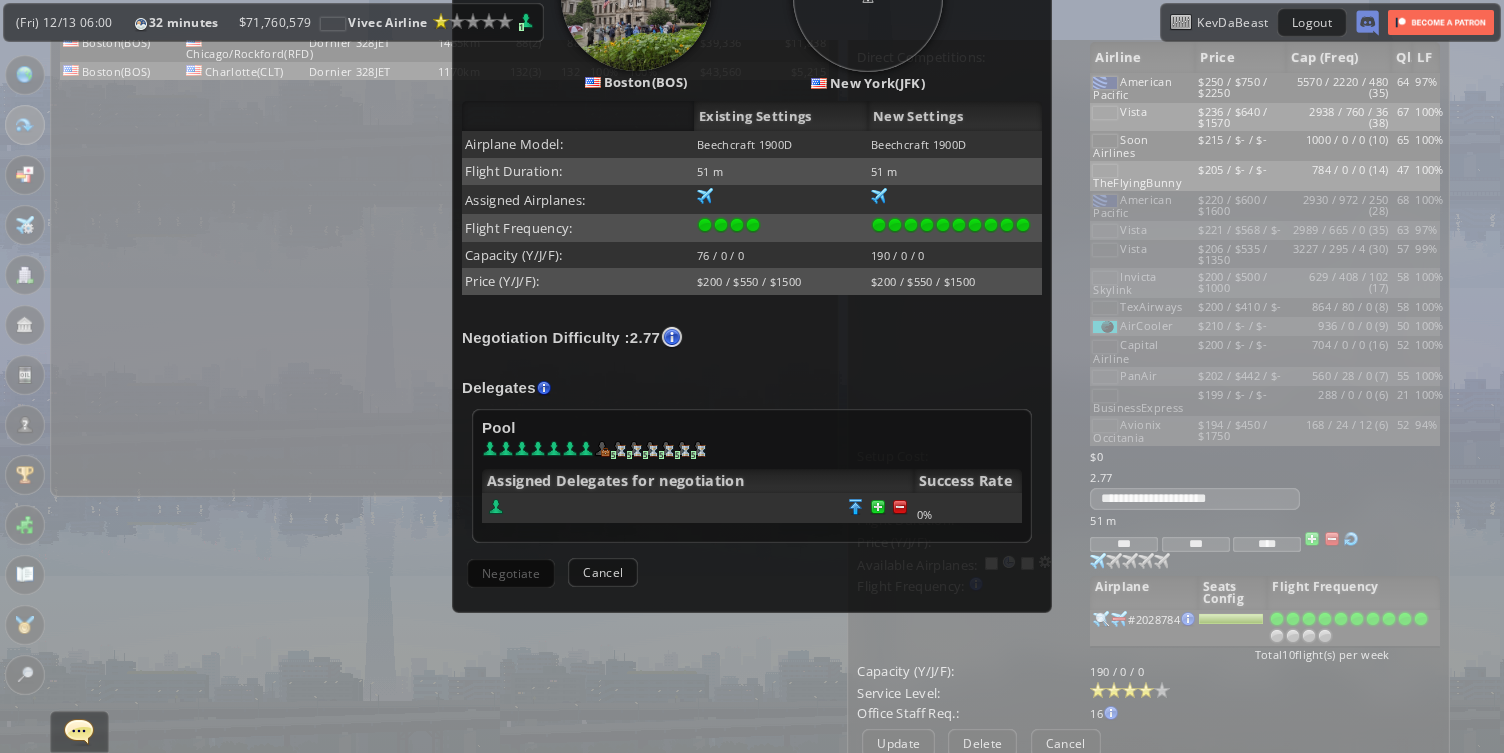 scroll, scrollTop: 354, scrollLeft: 0, axis: vertical 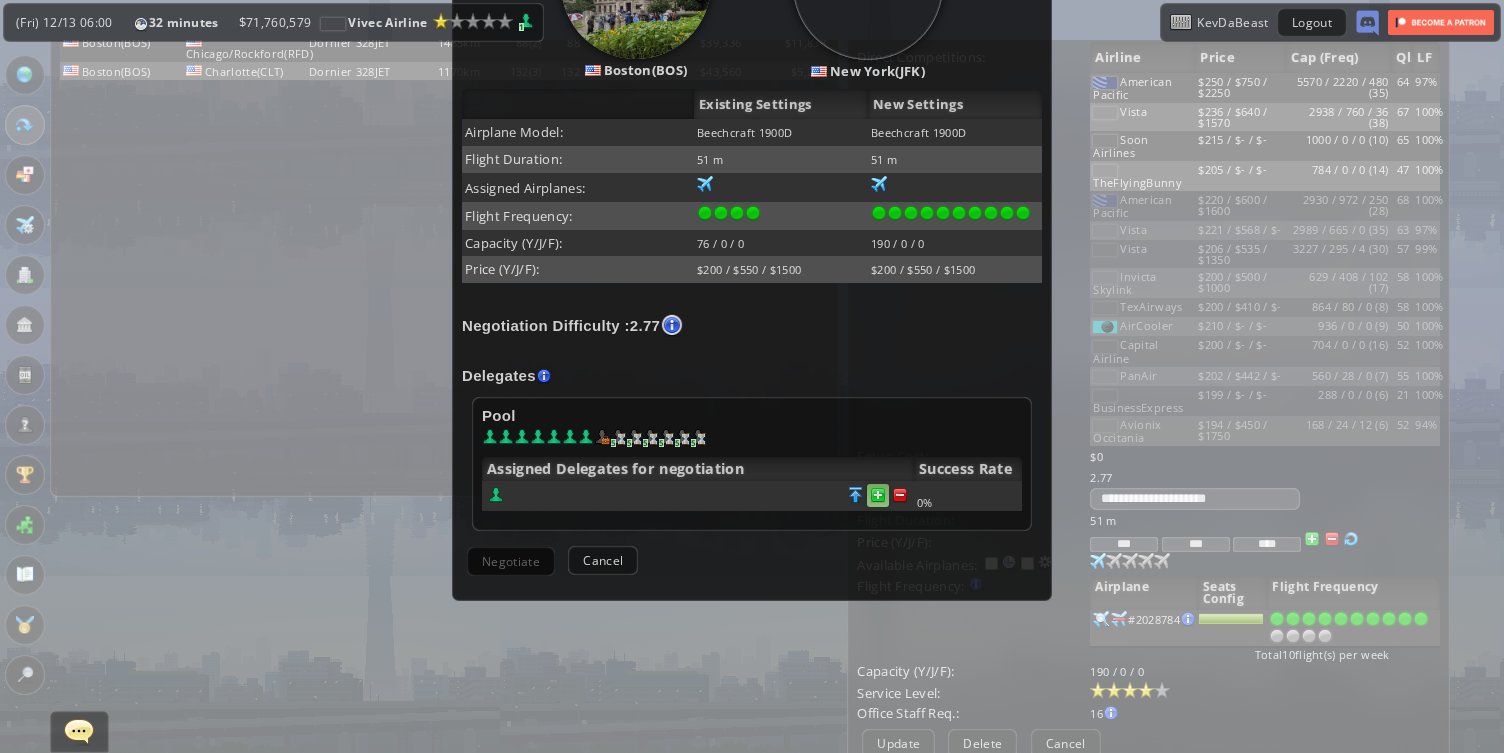click at bounding box center [900, 495] 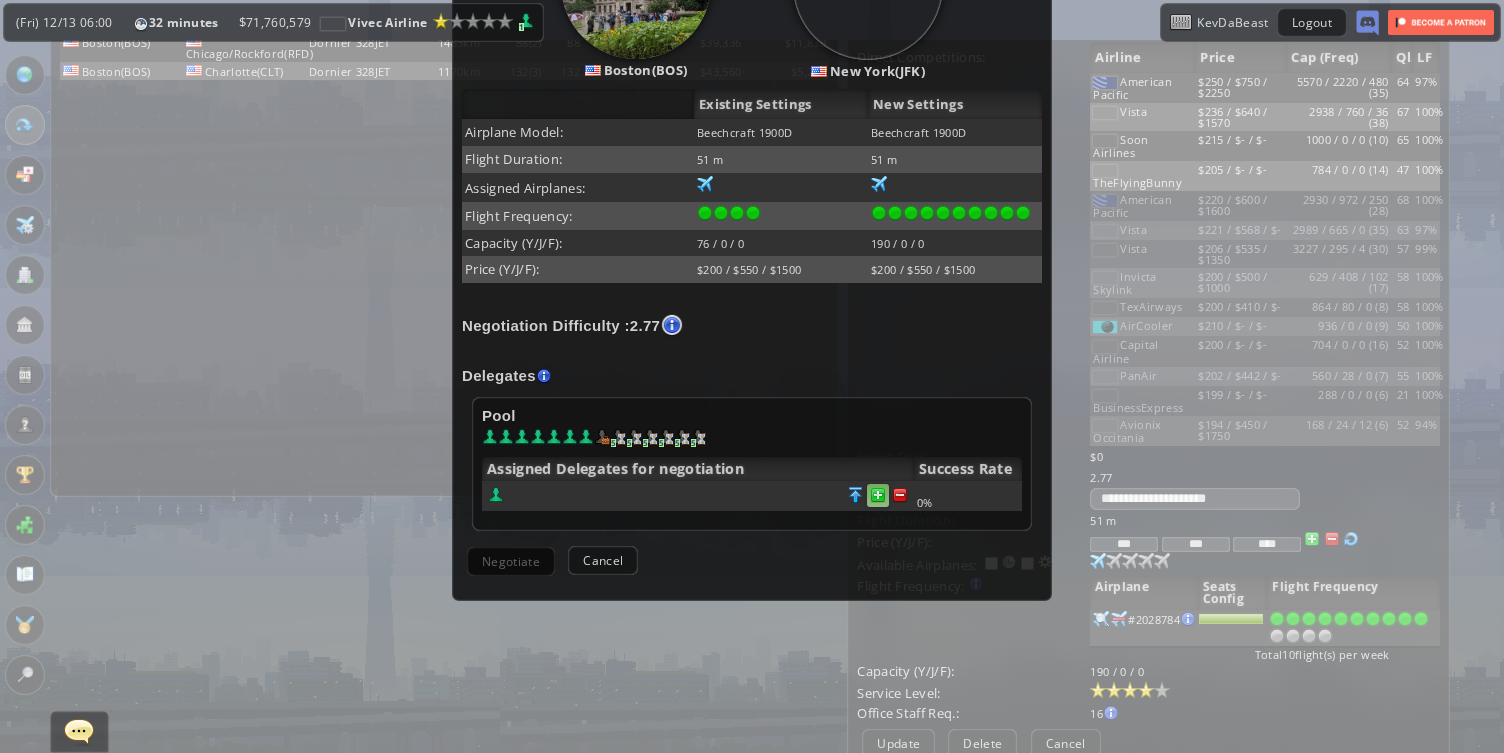 click at bounding box center [900, 495] 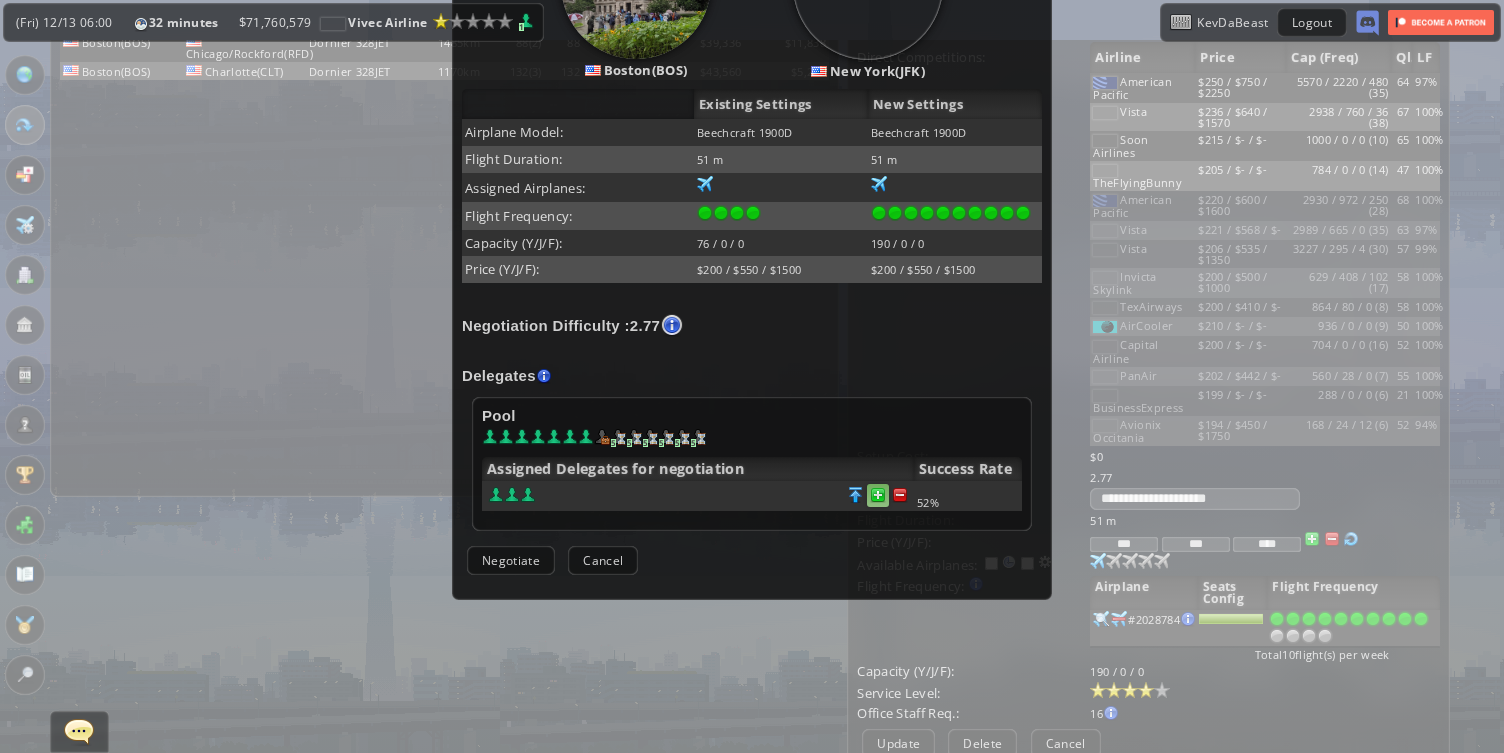 click at bounding box center [900, 495] 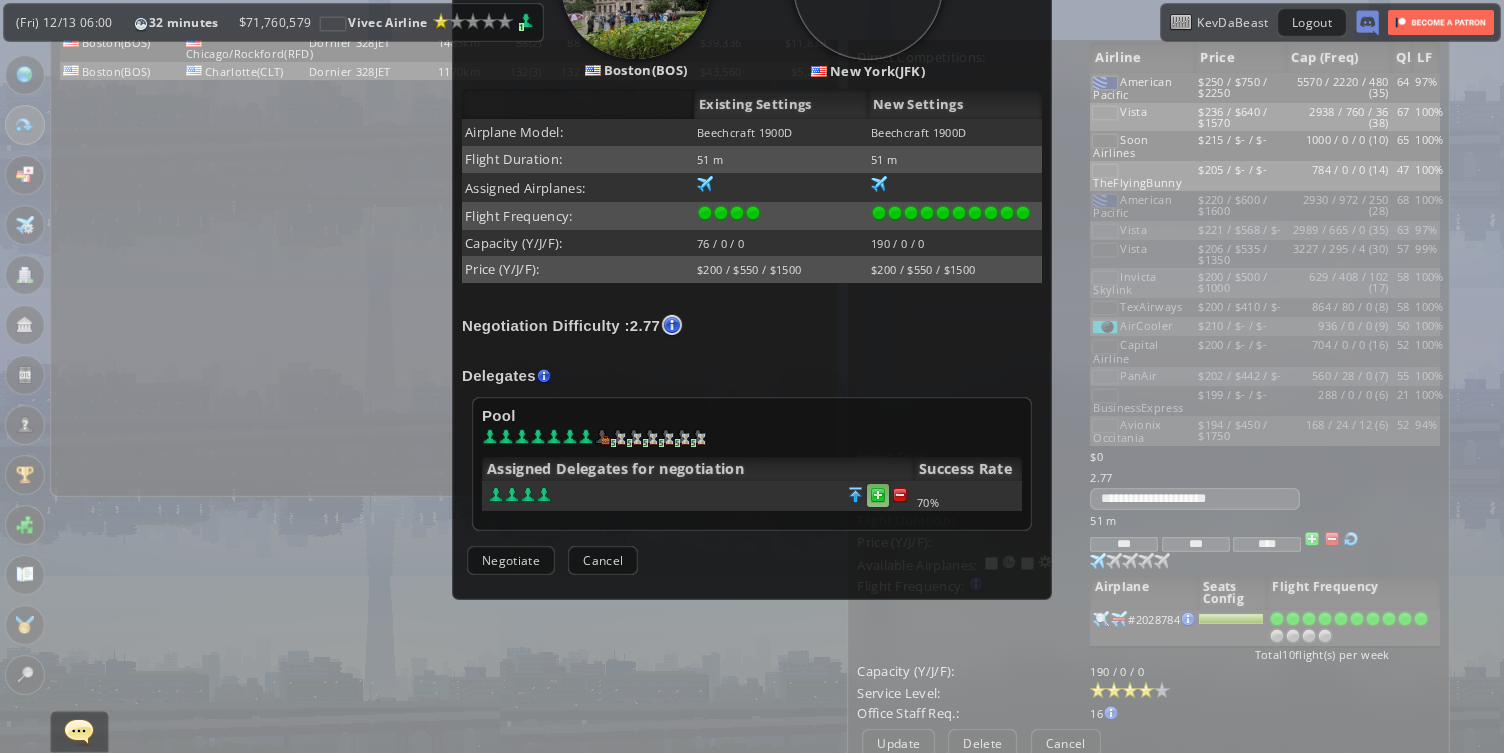click at bounding box center [900, 495] 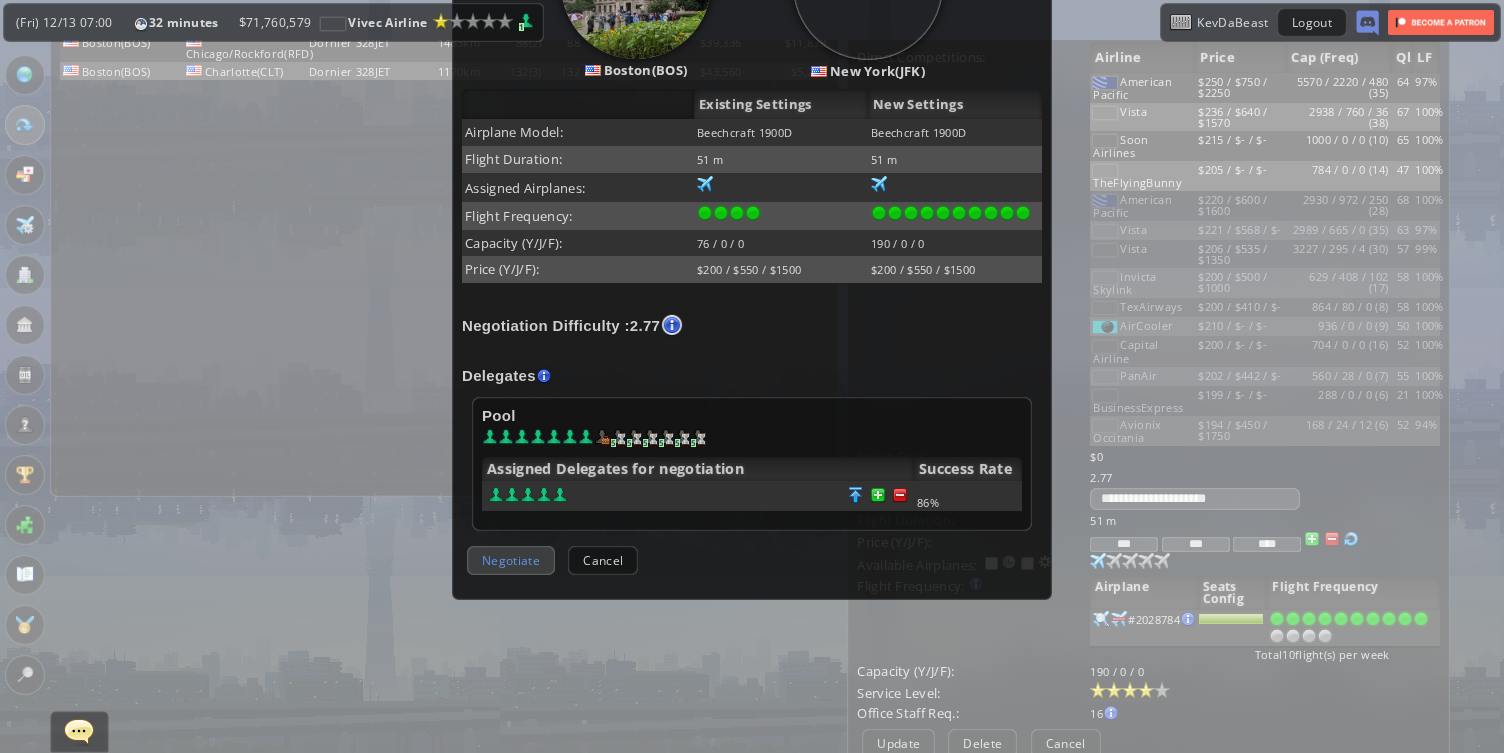 click on "Negotiate" at bounding box center [511, 560] 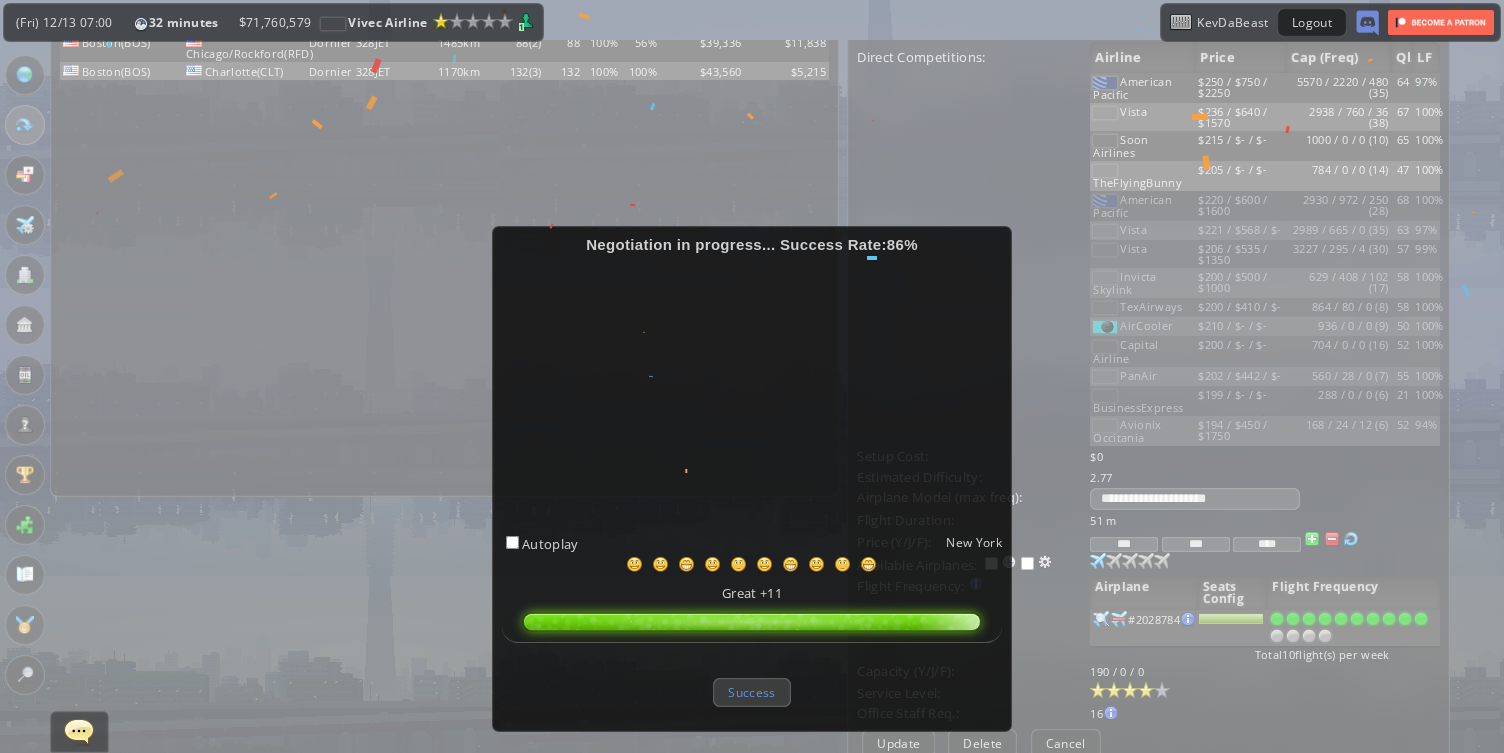 click on "Success" at bounding box center [751, 692] 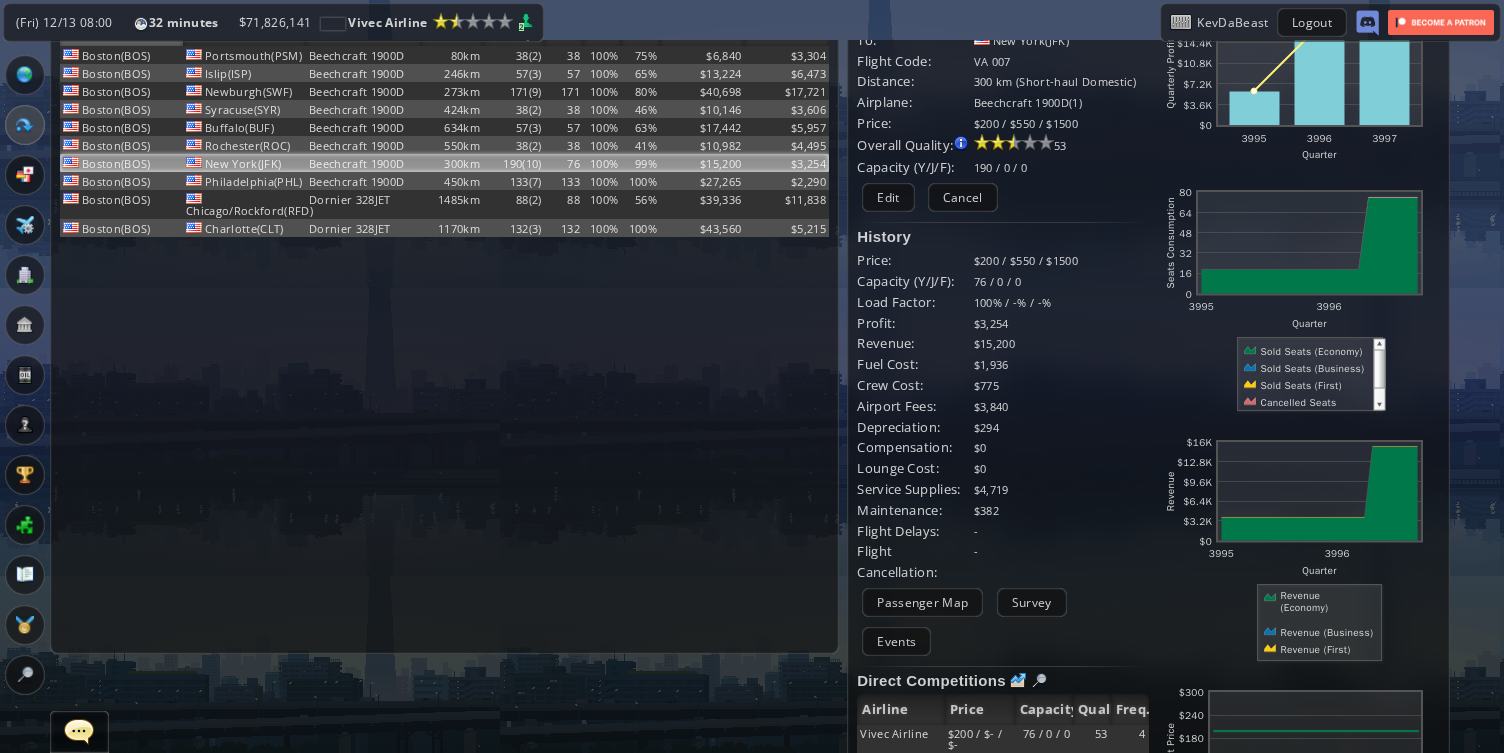 scroll, scrollTop: 72, scrollLeft: 0, axis: vertical 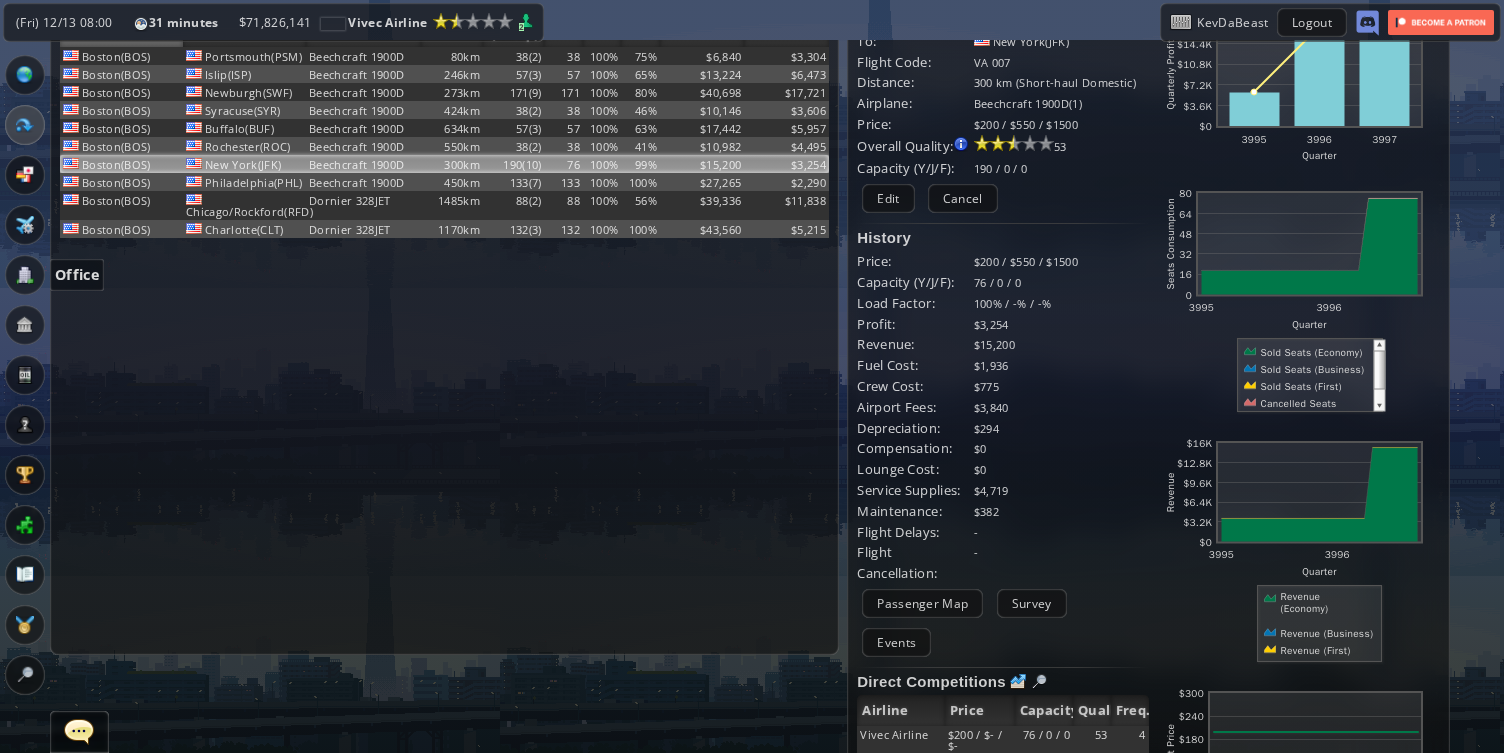 click at bounding box center [25, 275] 